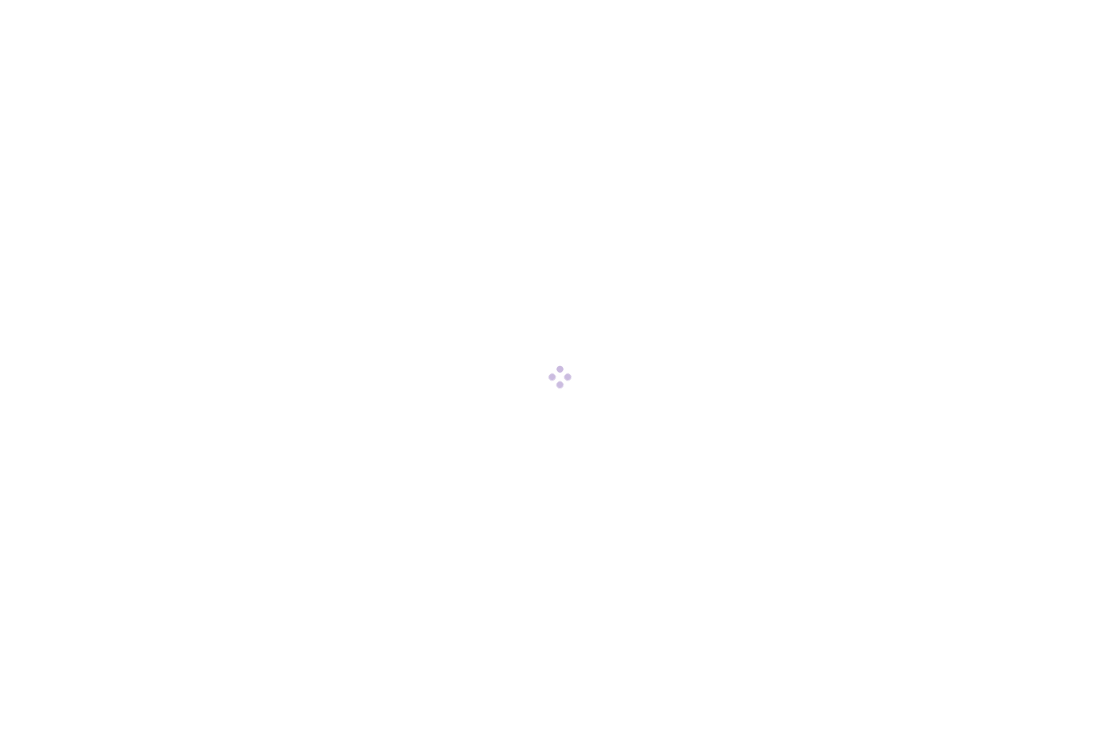 scroll, scrollTop: 0, scrollLeft: 0, axis: both 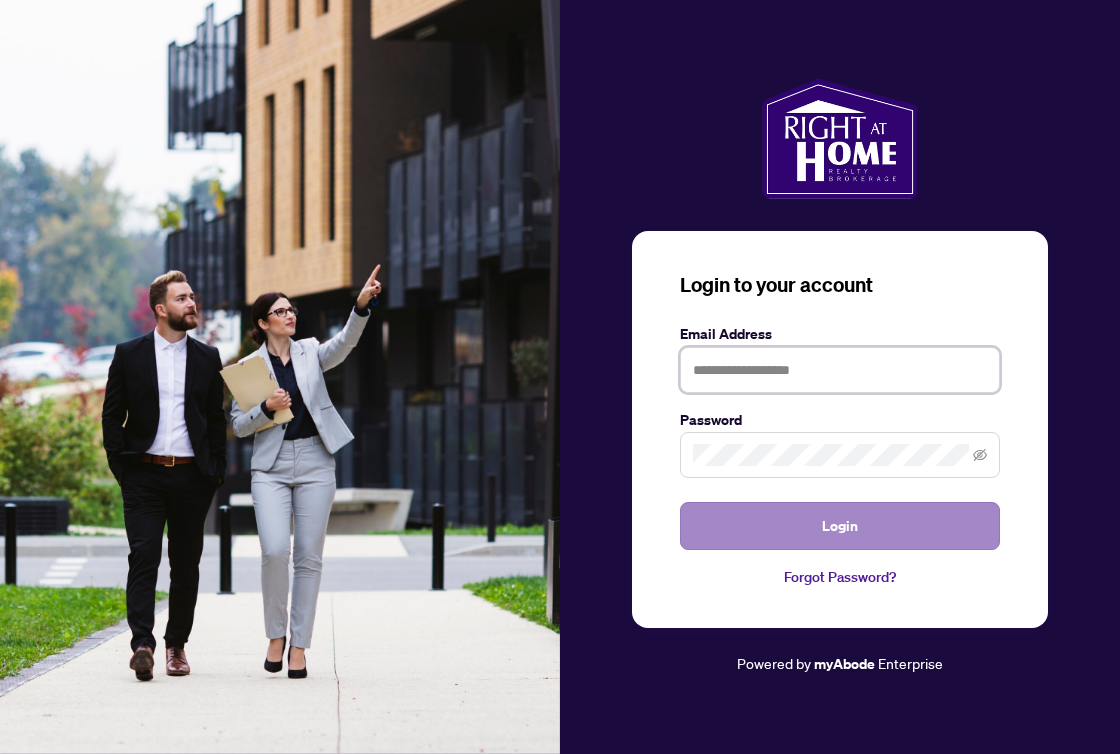 type on "**********" 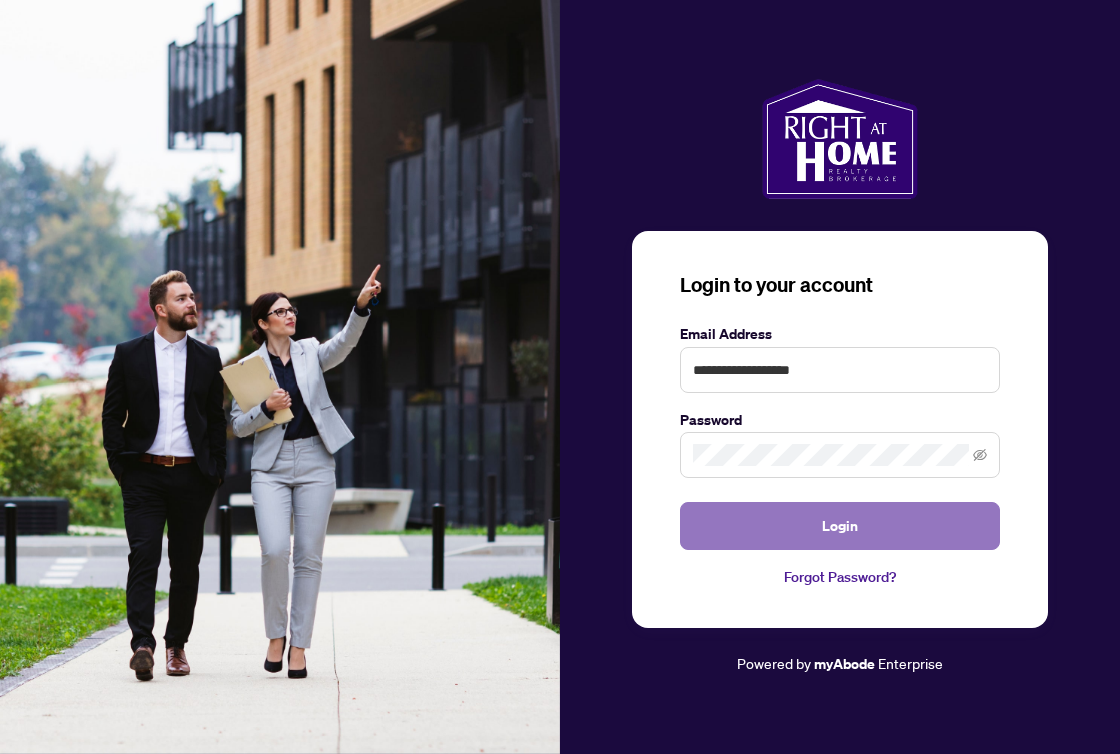 click on "Login" at bounding box center [840, 526] 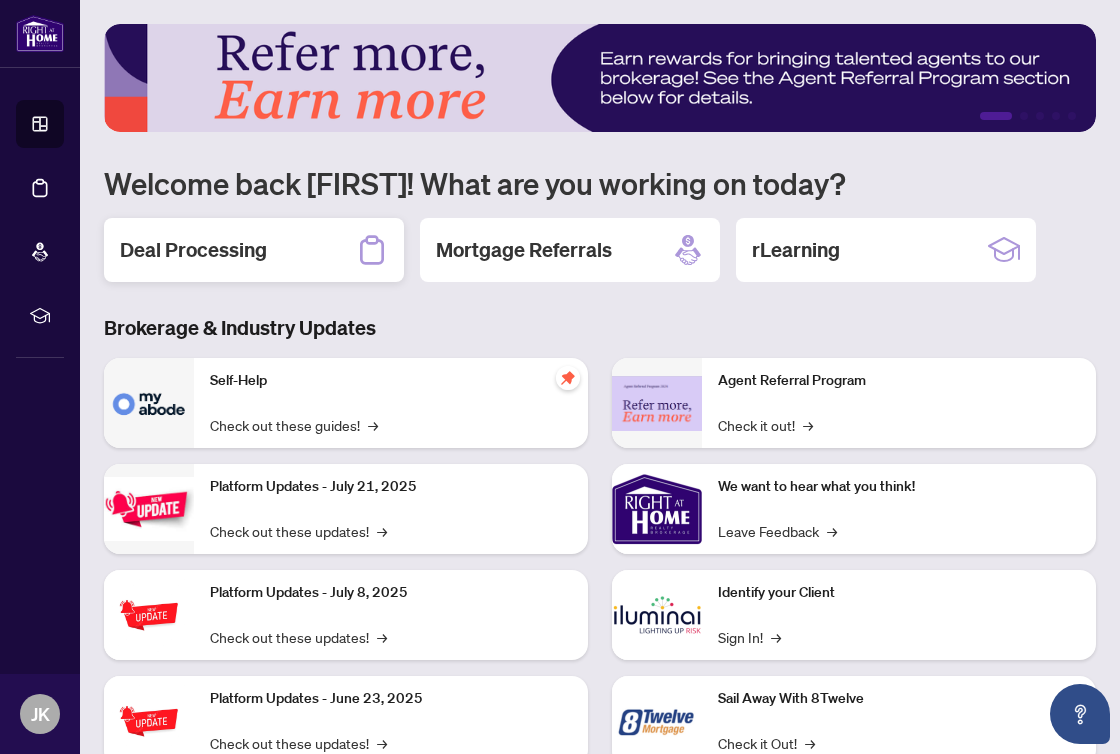 click on "Deal Processing" at bounding box center (193, 250) 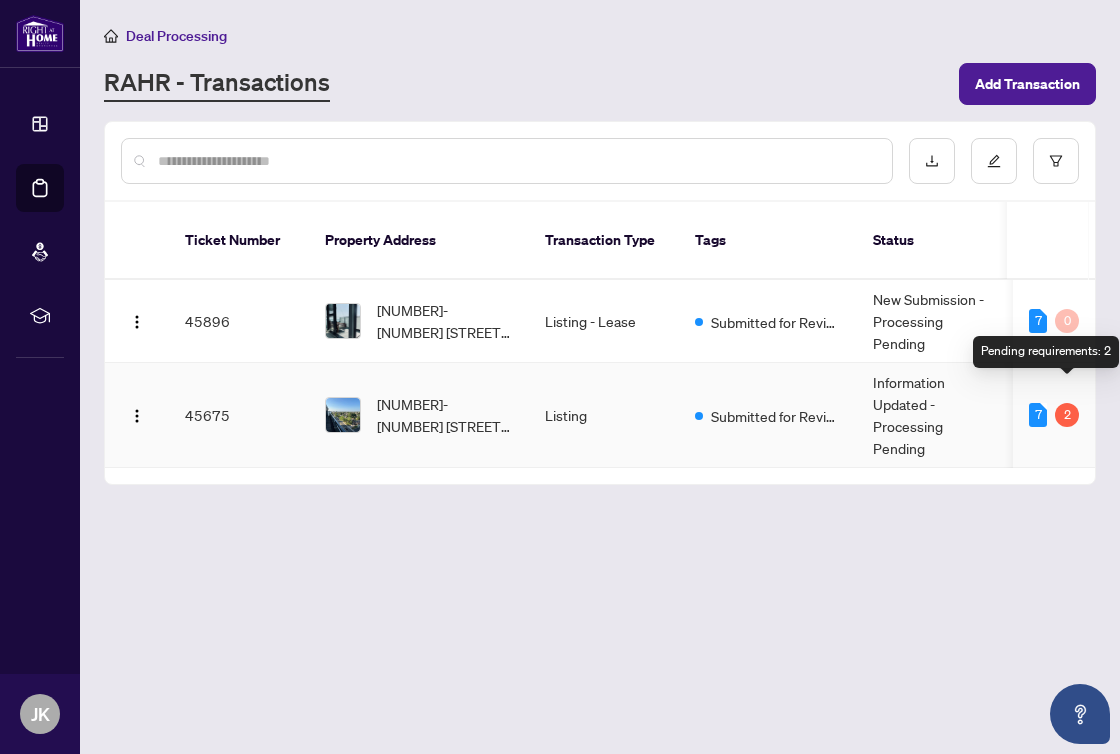 click on "2" at bounding box center [1067, 415] 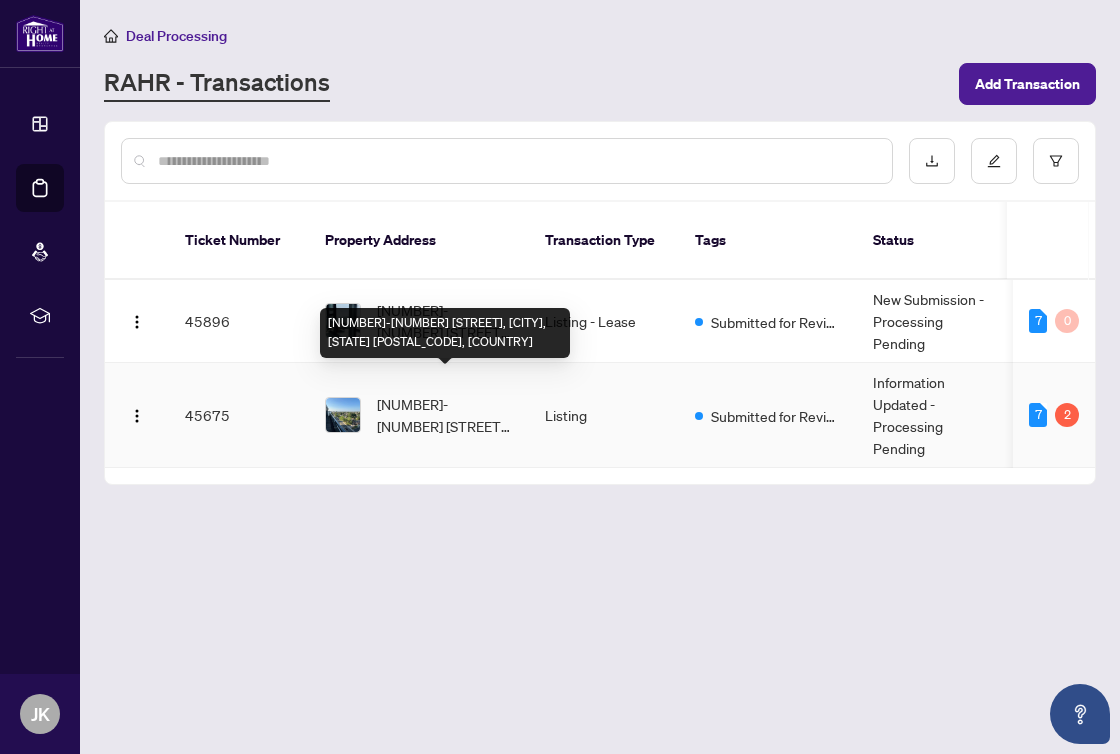 click on "[NUMBER]-[NUMBER] [STREET], [CITY], [STATE] [POSTAL_CODE], [COUNTRY]" at bounding box center (445, 415) 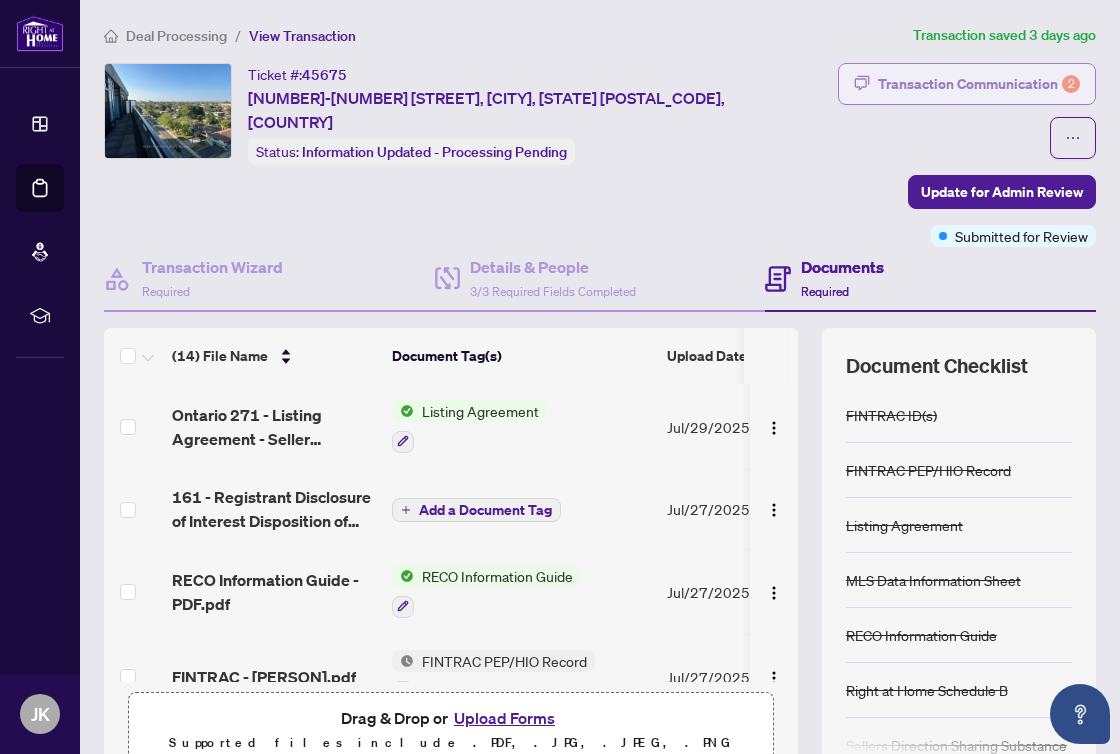 click on "Transaction Communication 2" at bounding box center (979, 84) 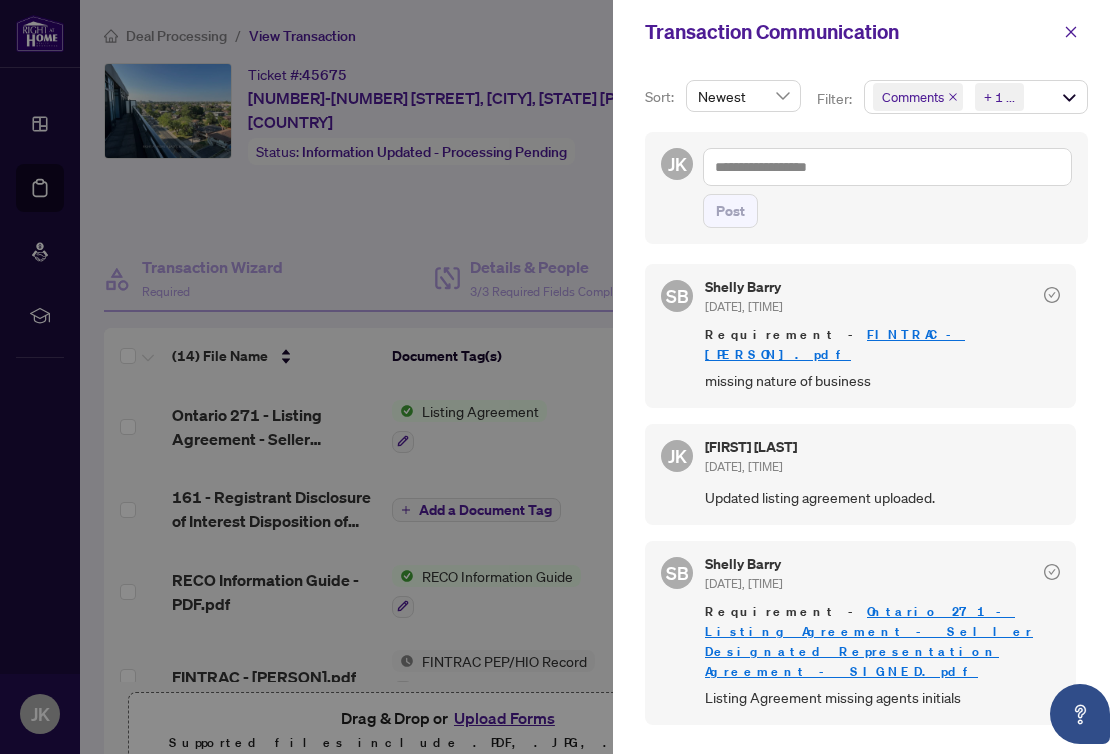 scroll, scrollTop: 0, scrollLeft: 0, axis: both 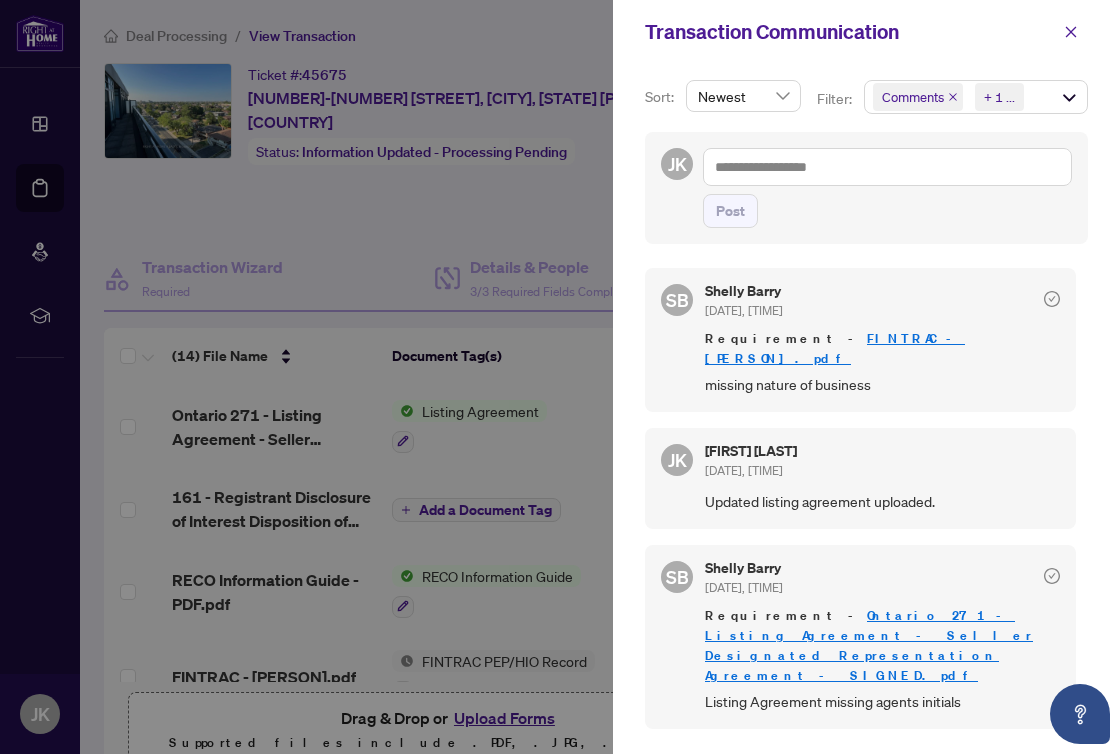 click at bounding box center [560, 377] 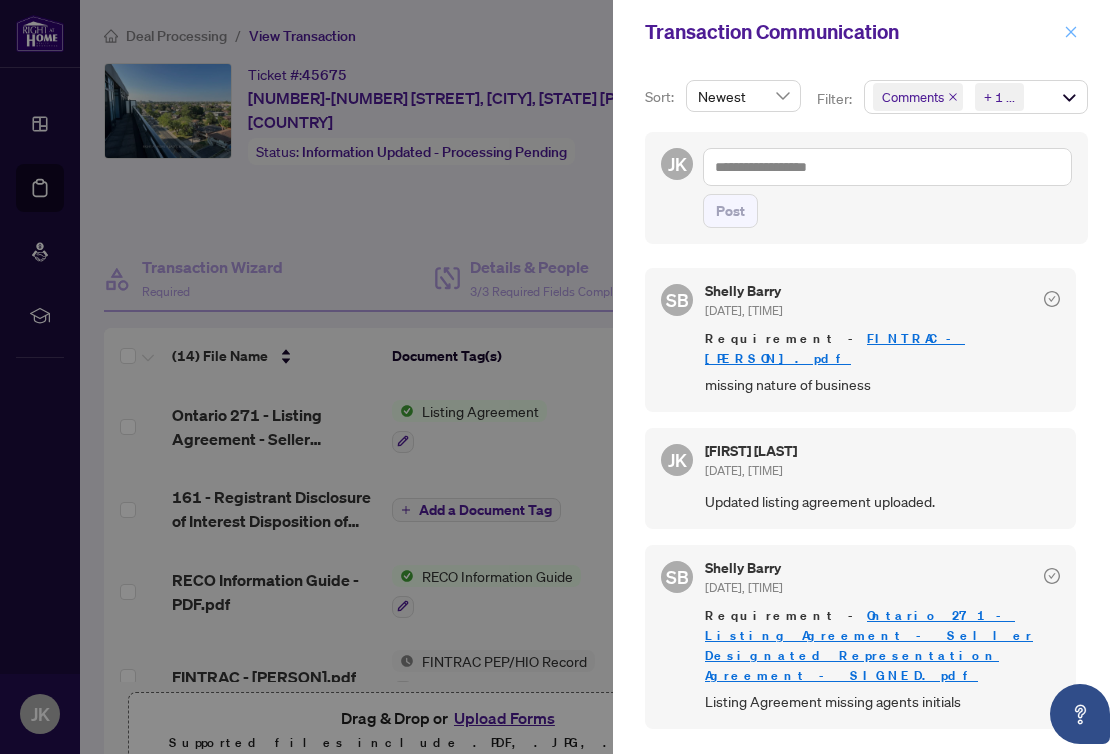 click 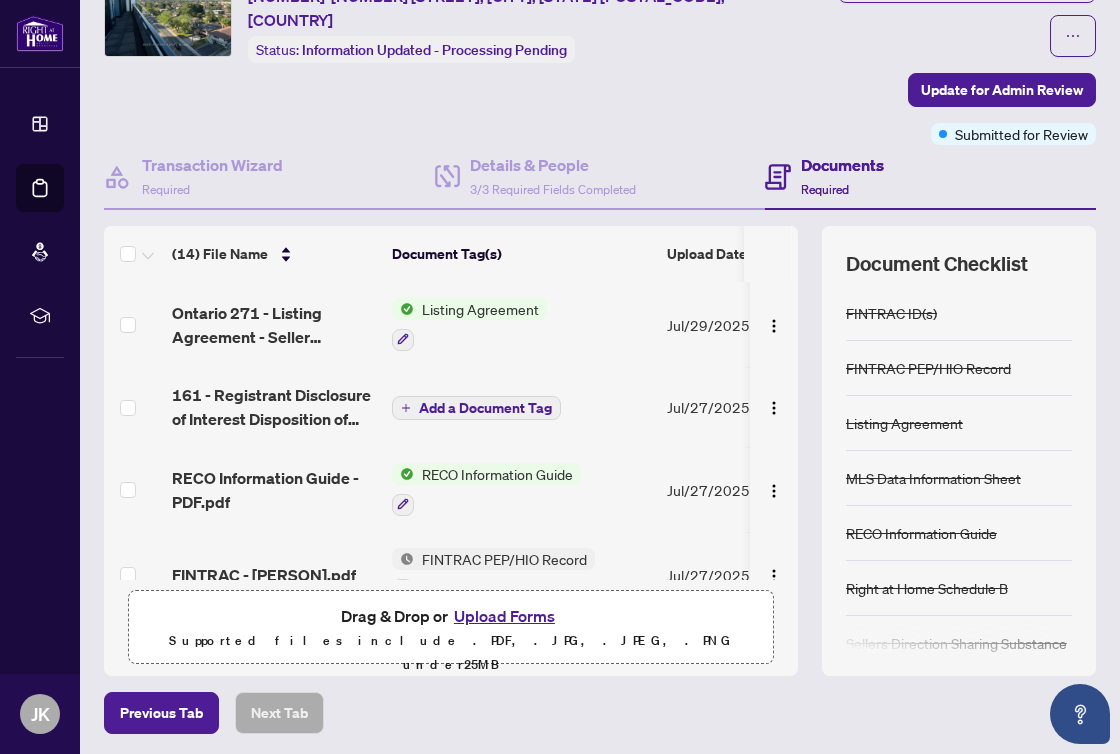 scroll, scrollTop: 121, scrollLeft: 0, axis: vertical 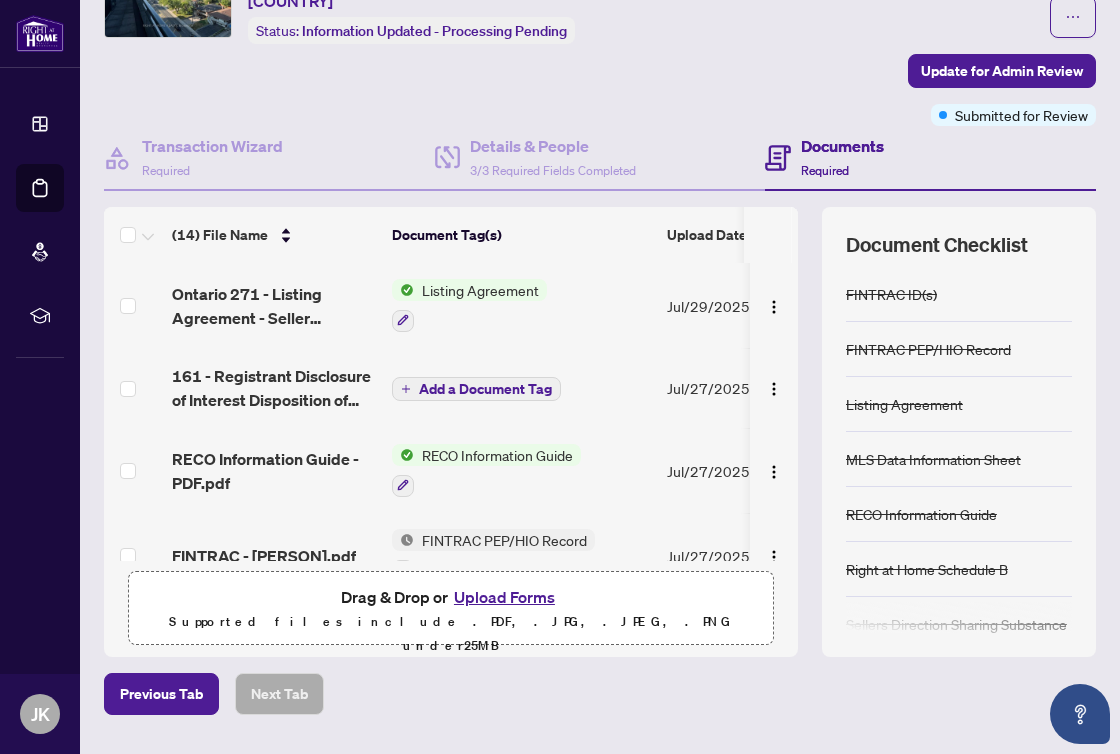 click on "Upload Forms" at bounding box center [504, 597] 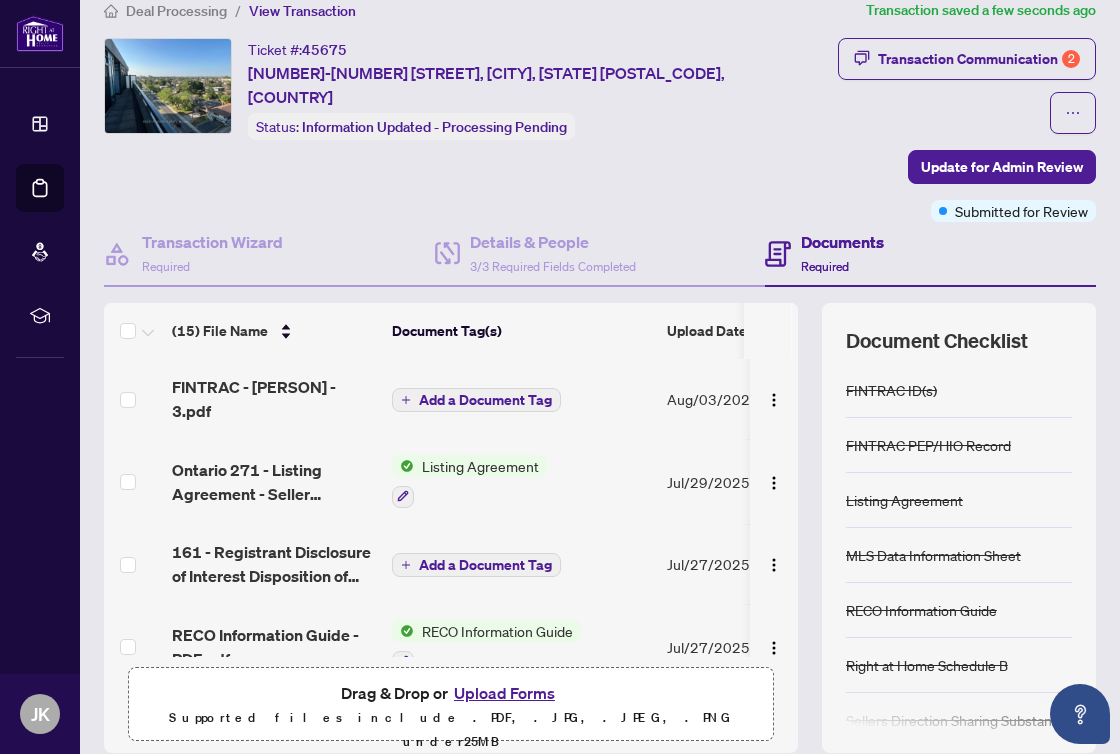 scroll, scrollTop: 17, scrollLeft: 0, axis: vertical 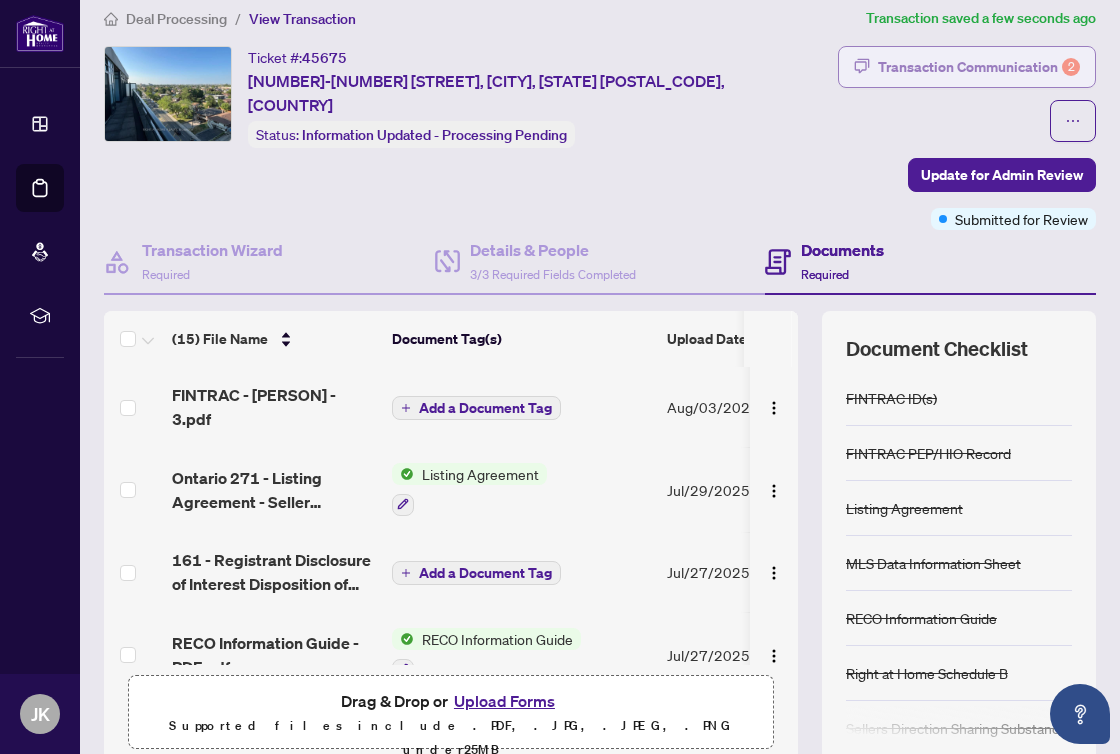 click on "Transaction Communication 2" at bounding box center [979, 67] 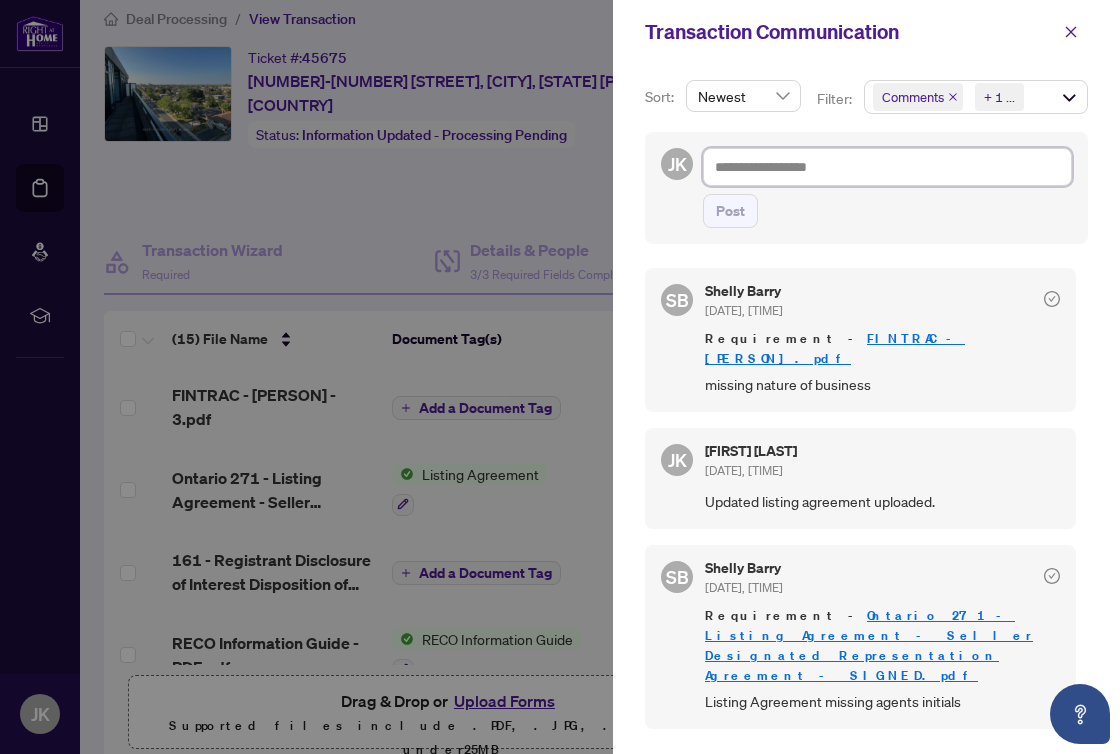 click at bounding box center (887, 167) 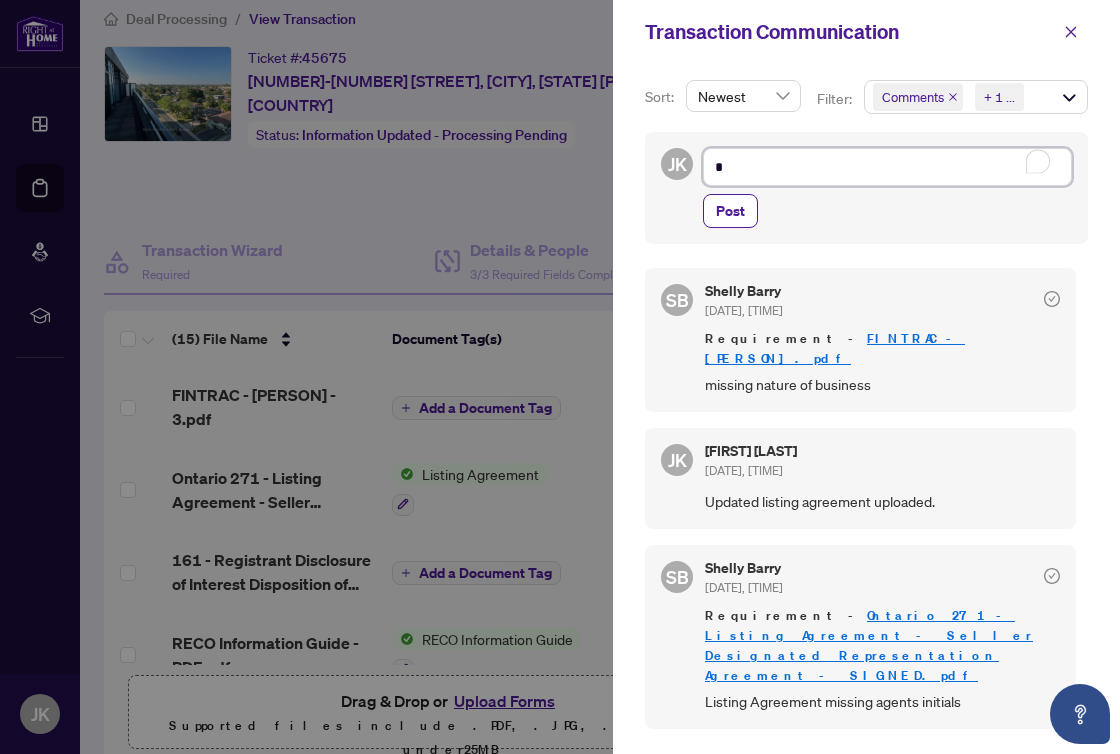 type on "**" 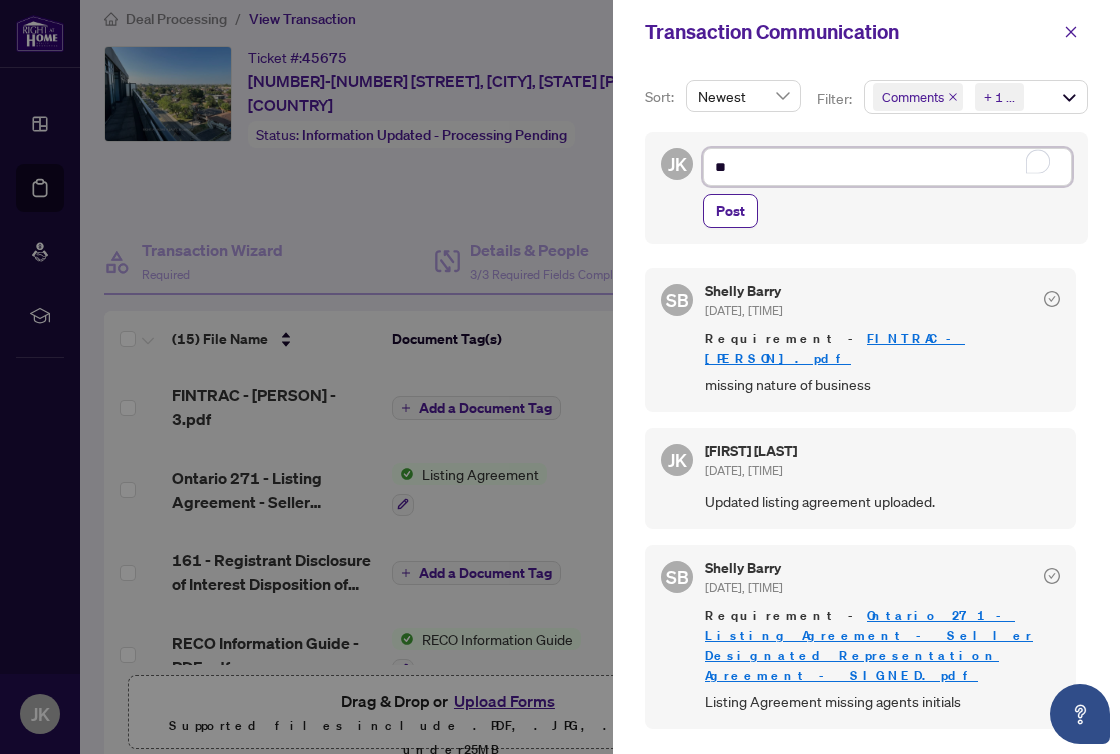 type on "**" 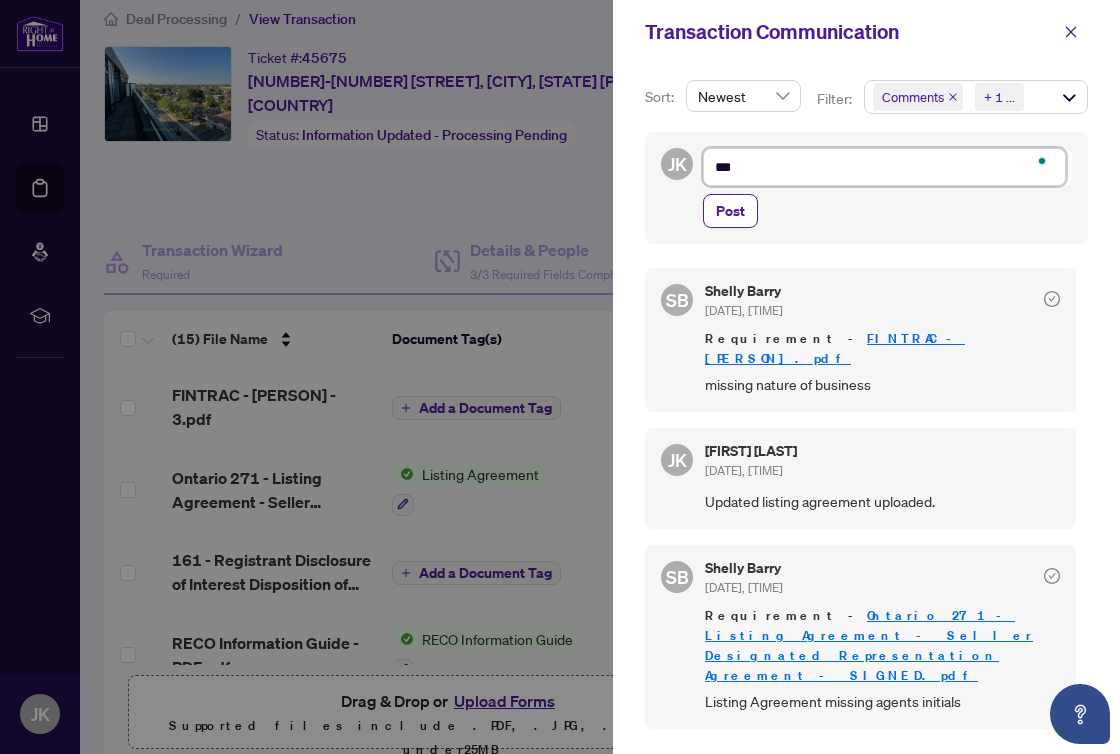 type on "****" 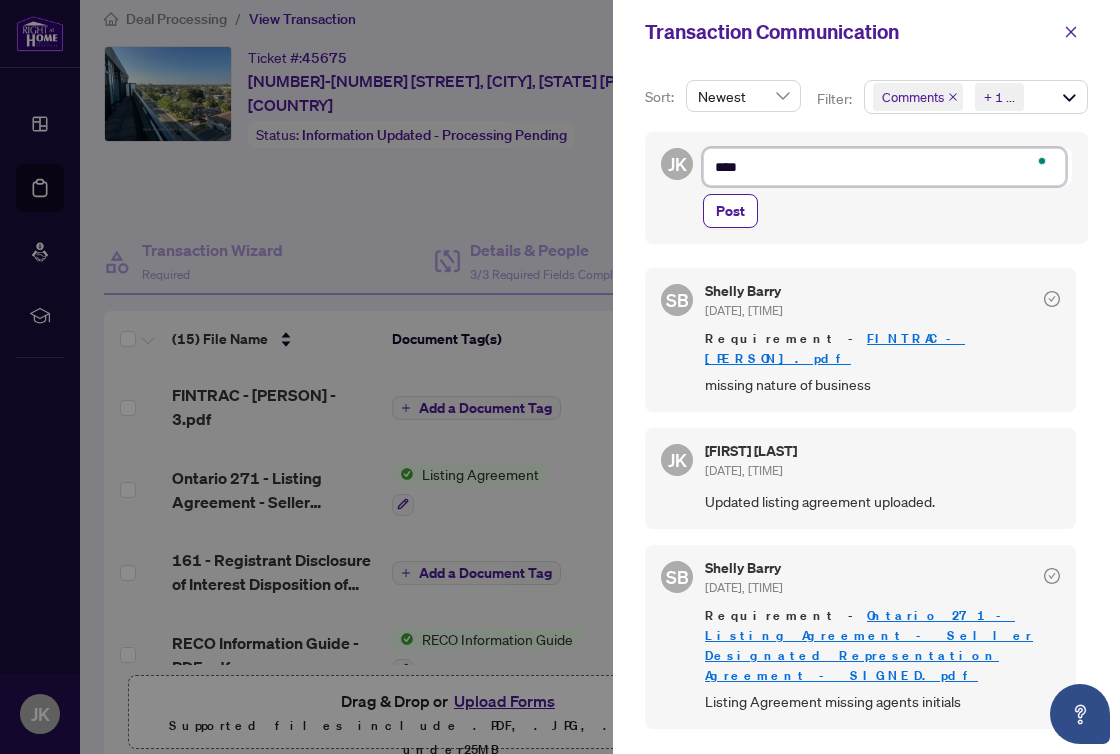 type on "****" 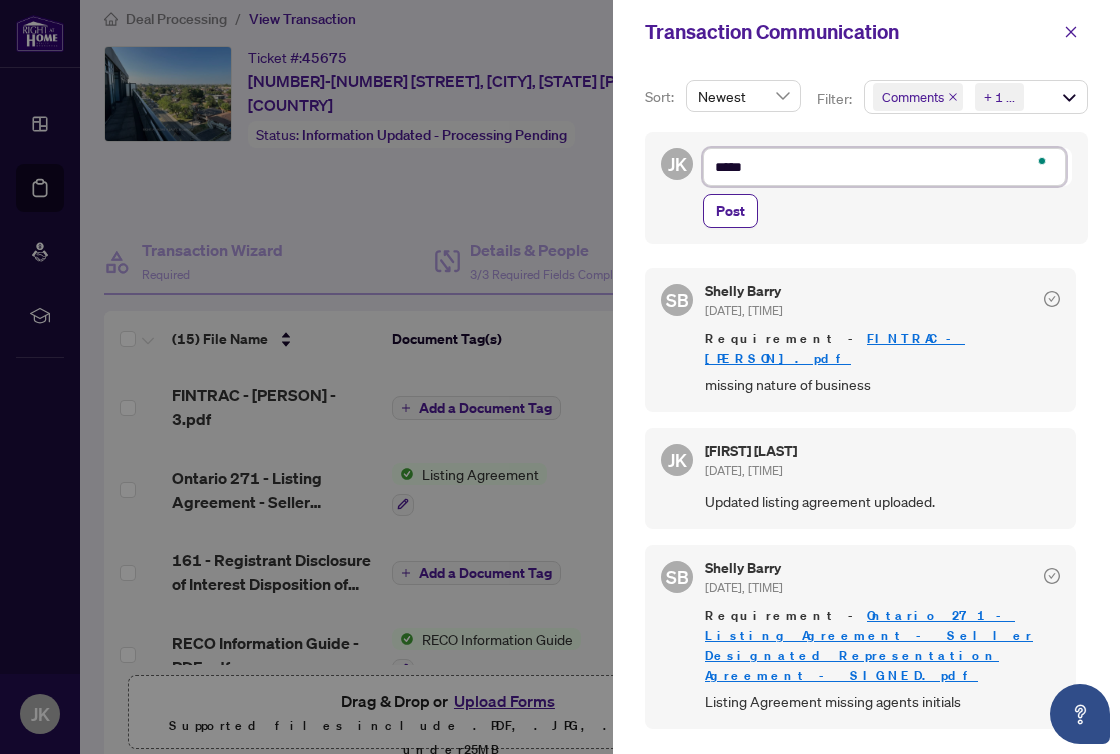 type on "******" 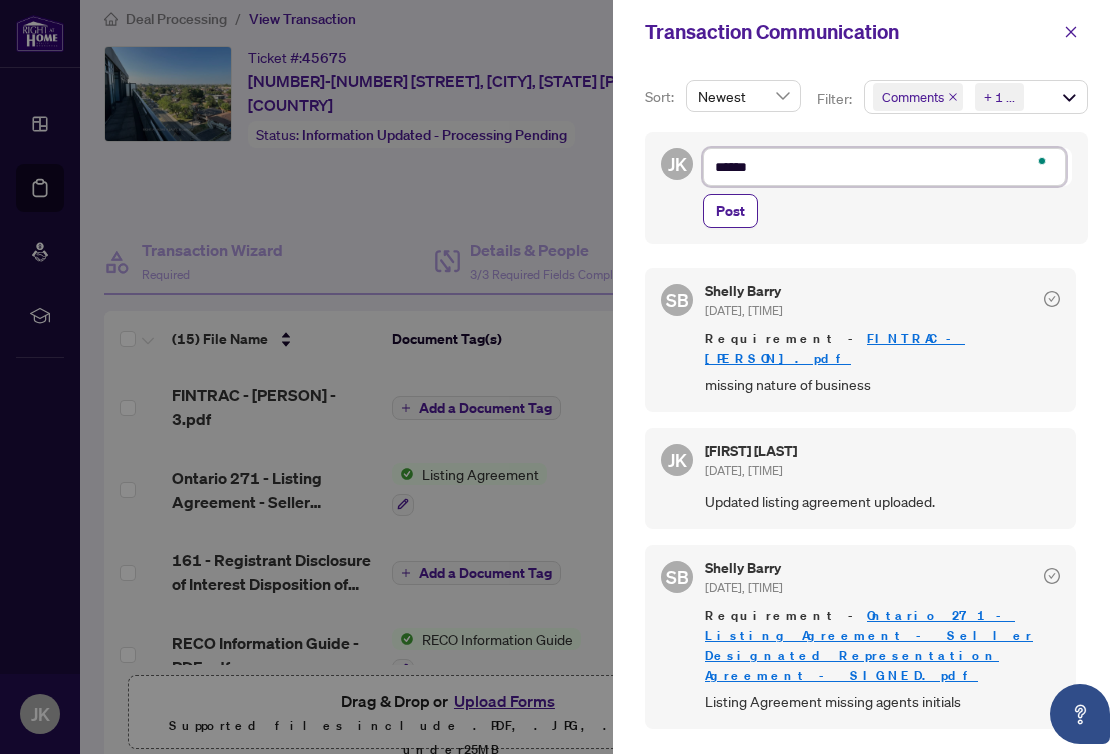type on "******" 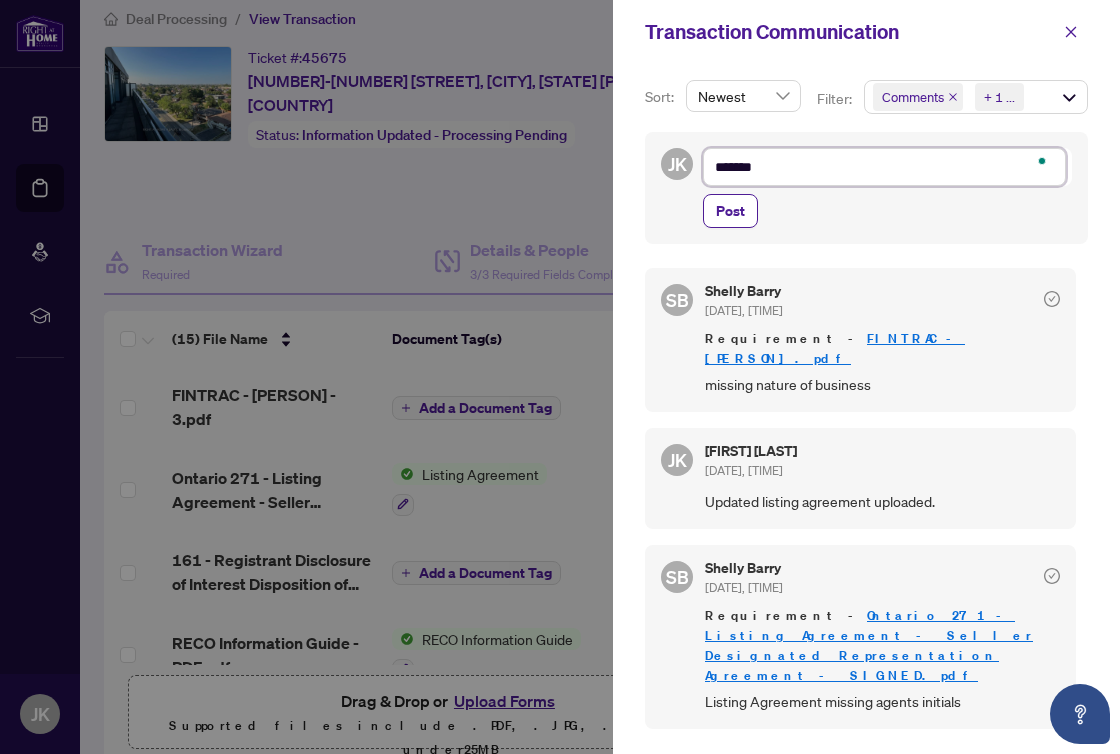 type on "*******" 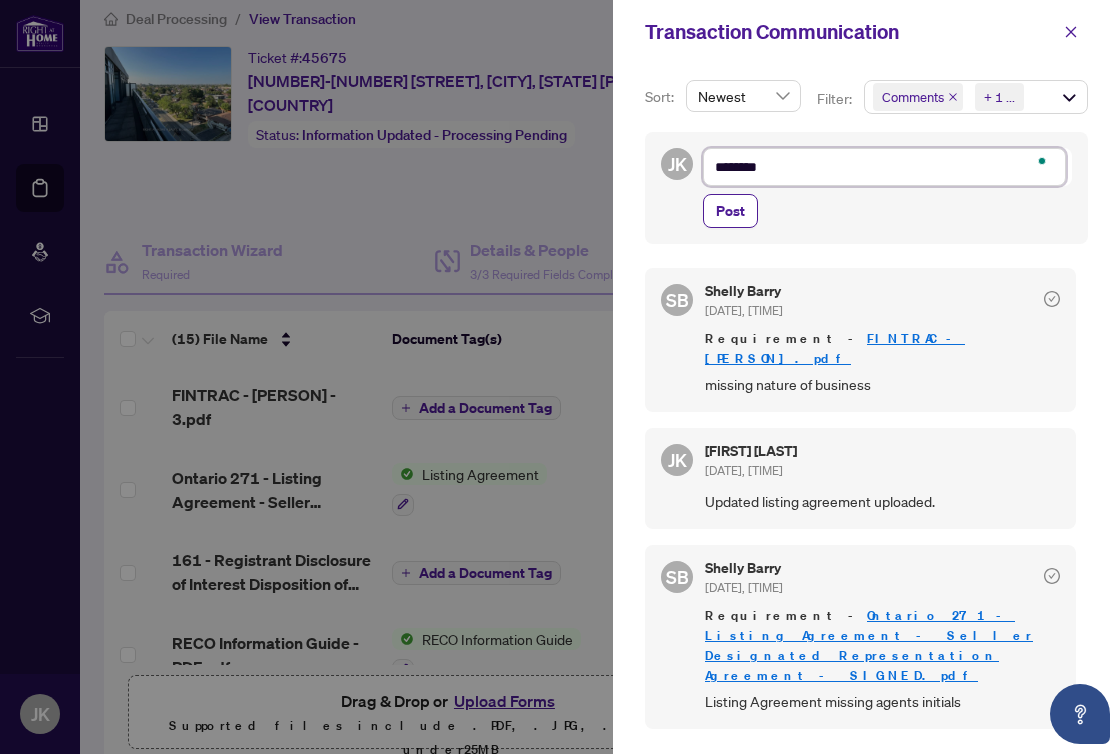 type on "*******" 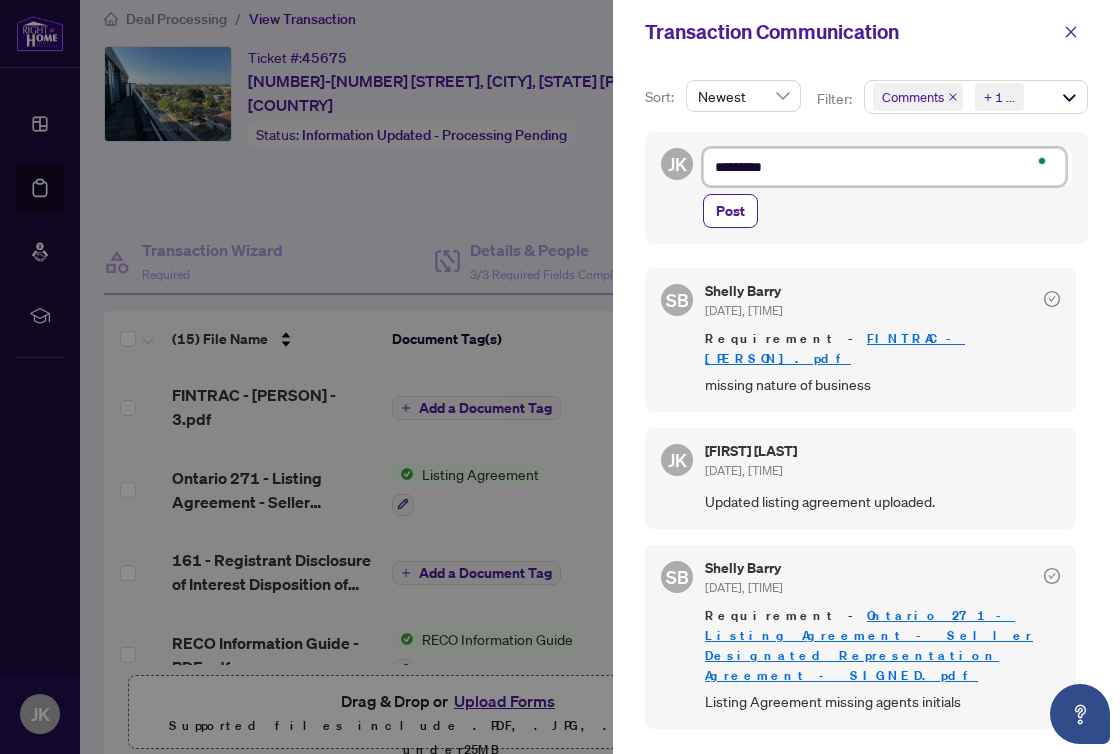 type on "**********" 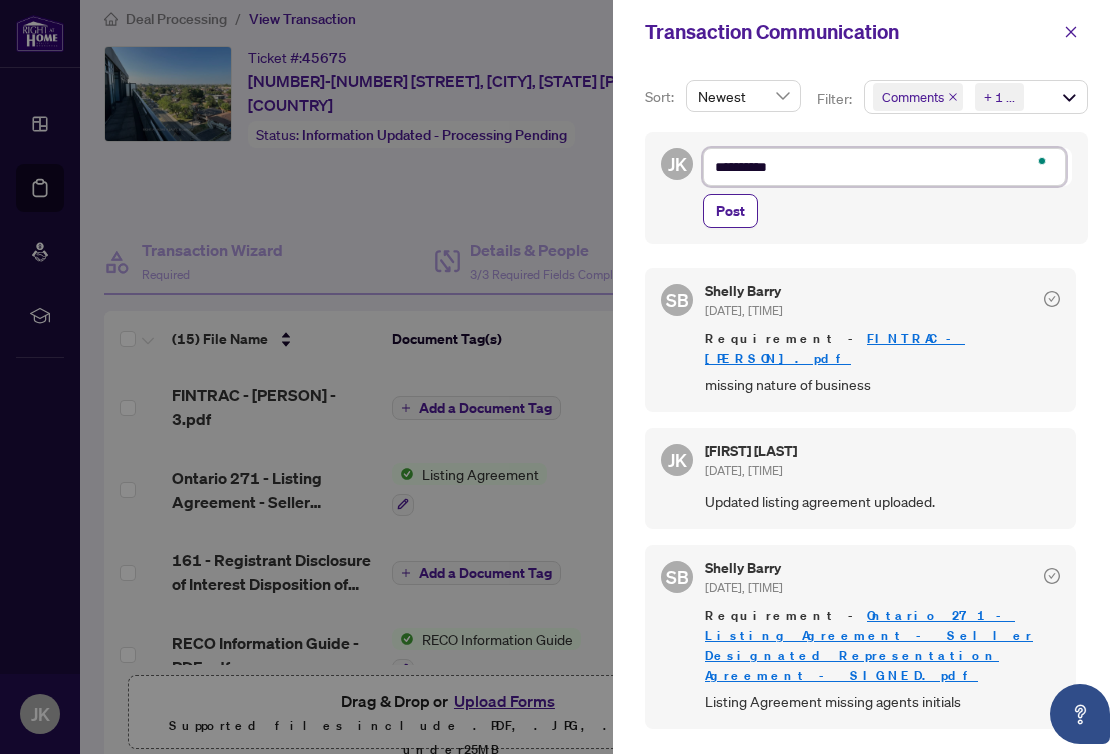 type on "**********" 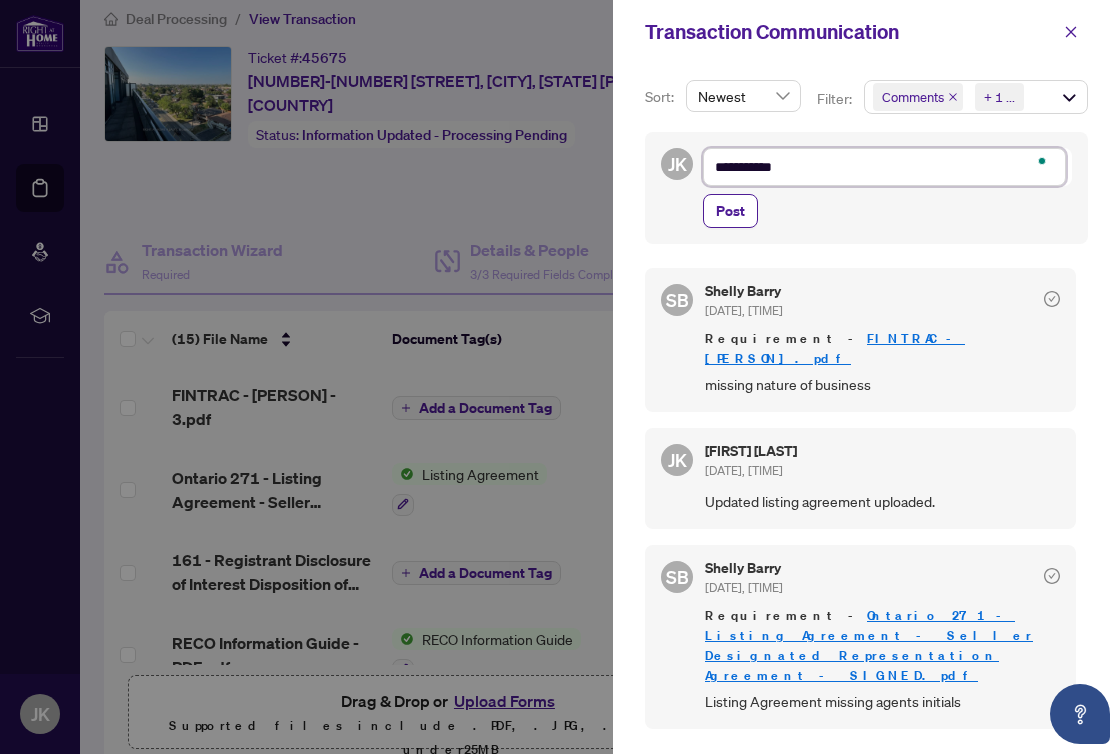 type on "**********" 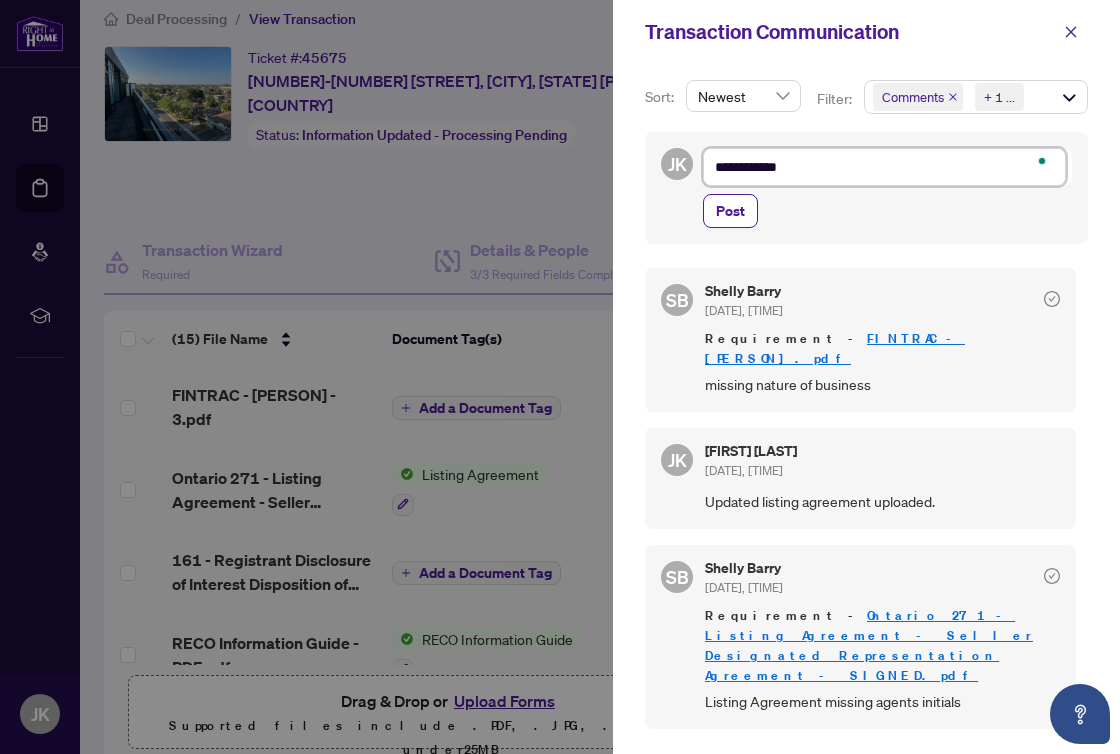 type on "**********" 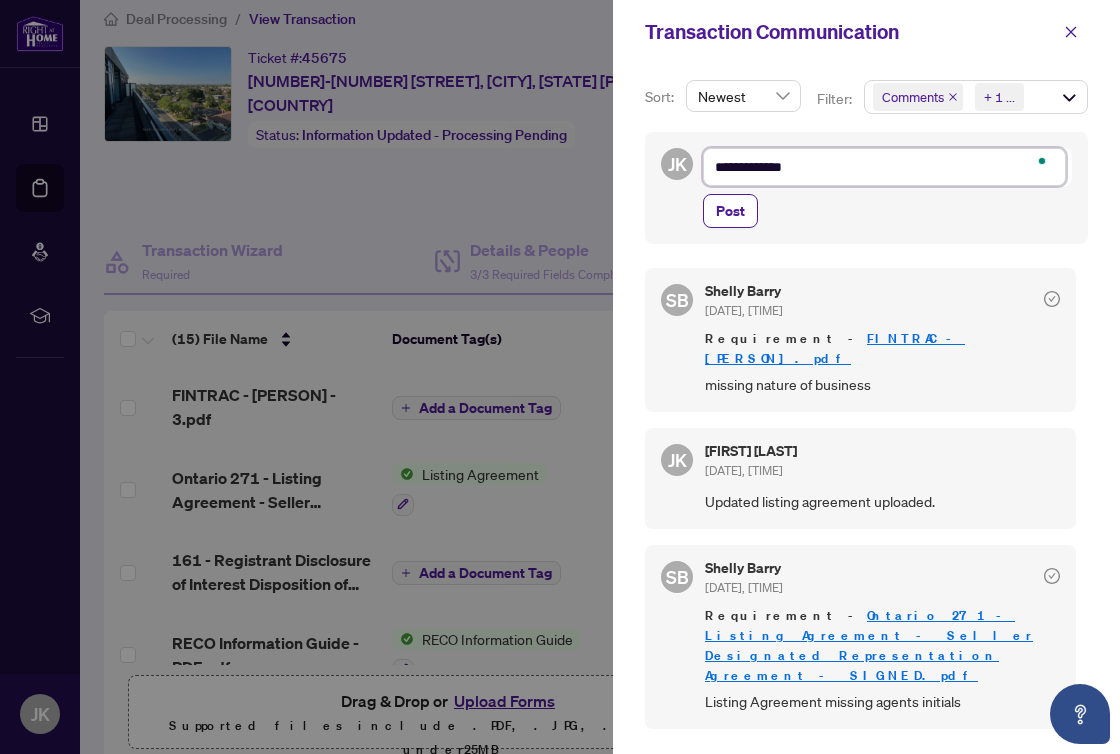 type on "**********" 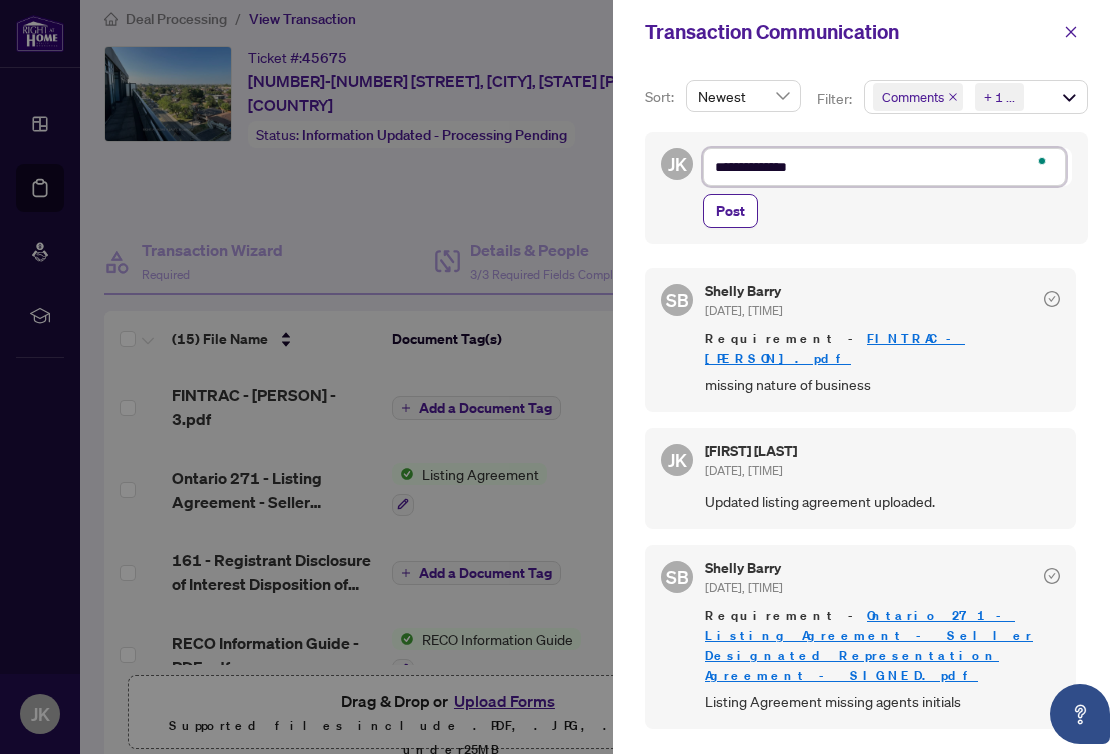 type on "**********" 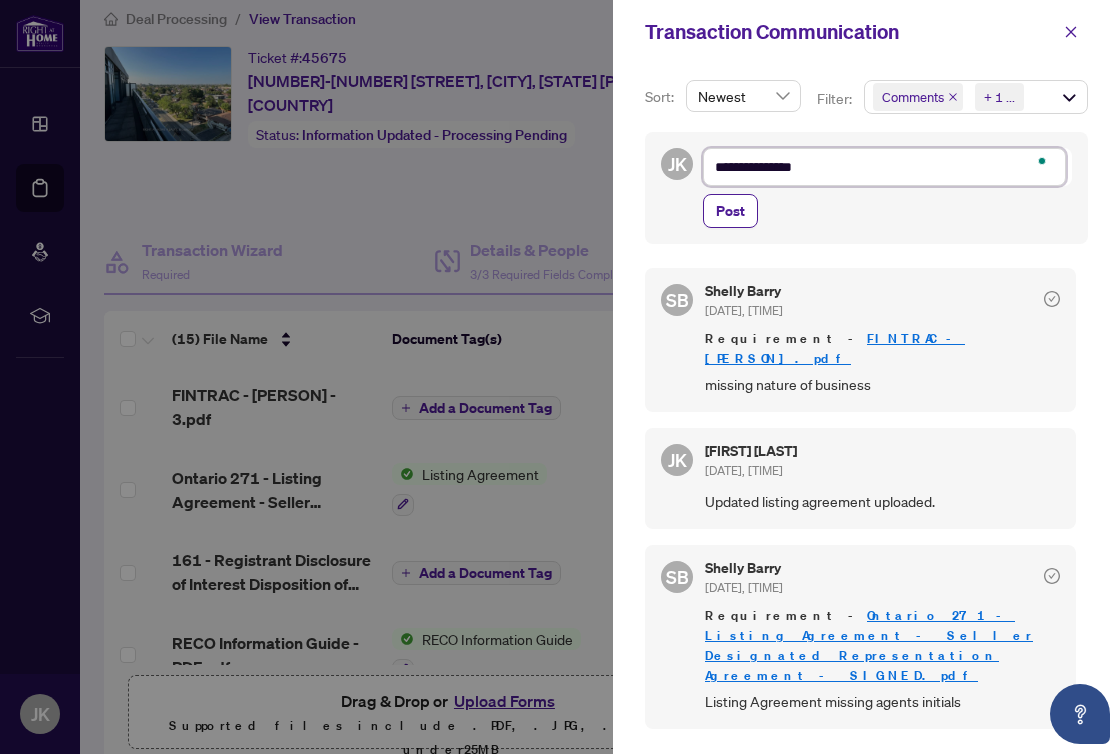 type on "**********" 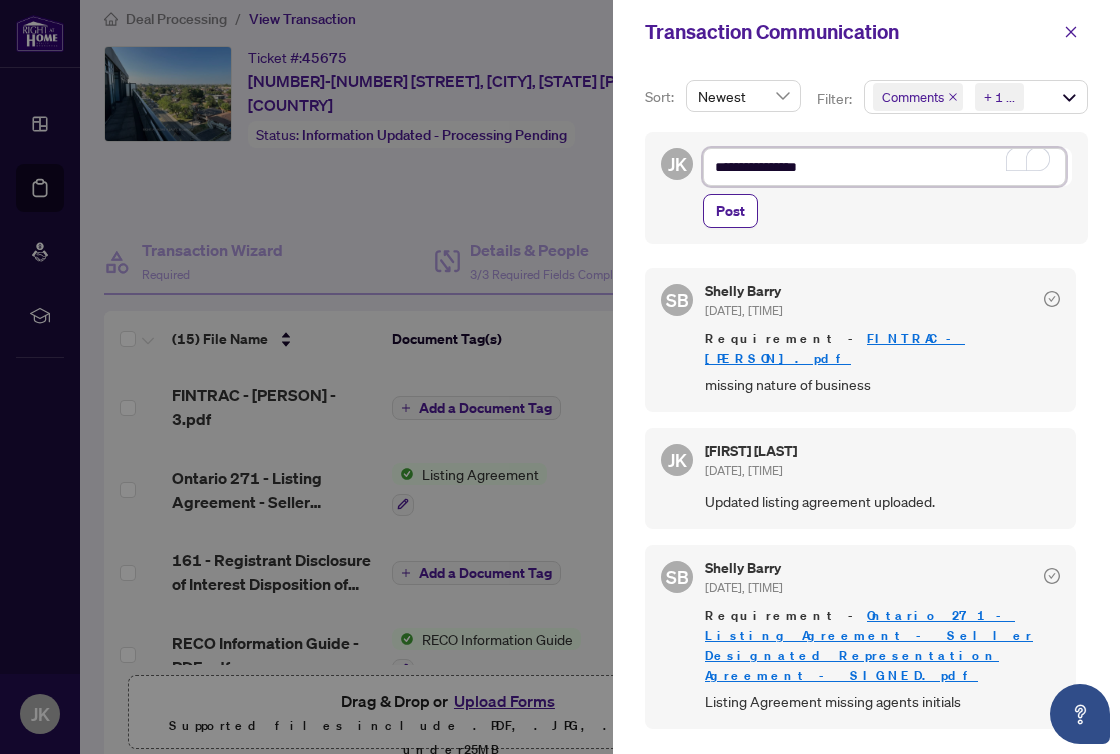 type on "**********" 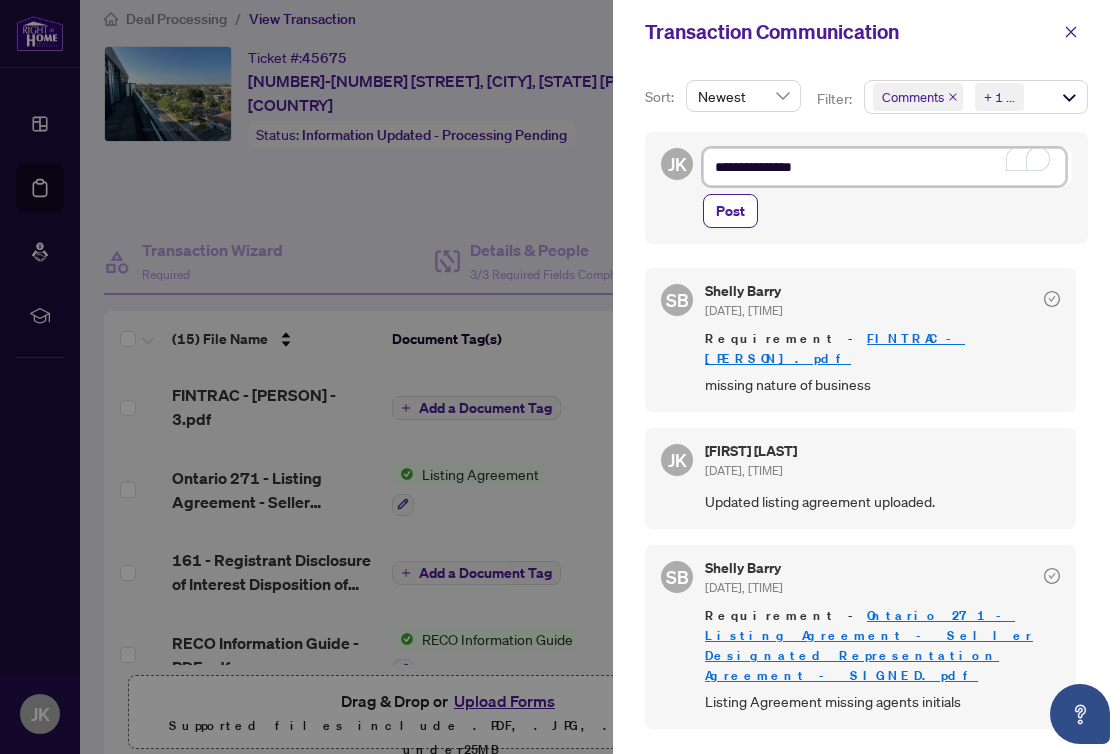 type on "**********" 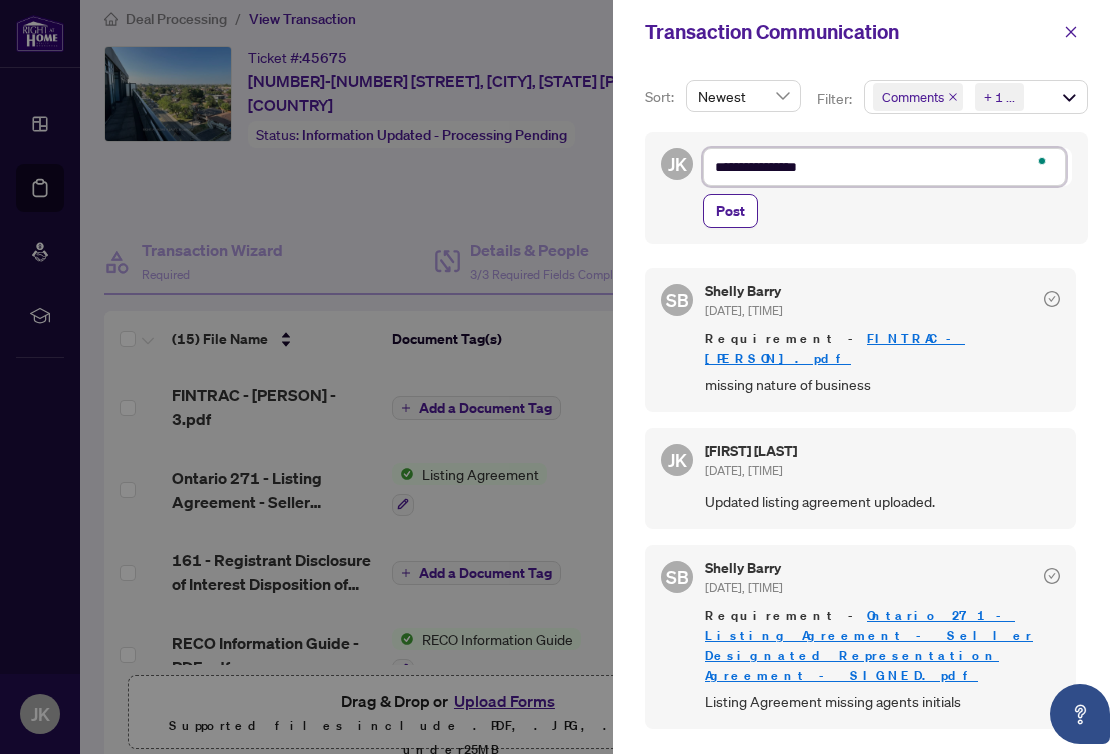 type on "**********" 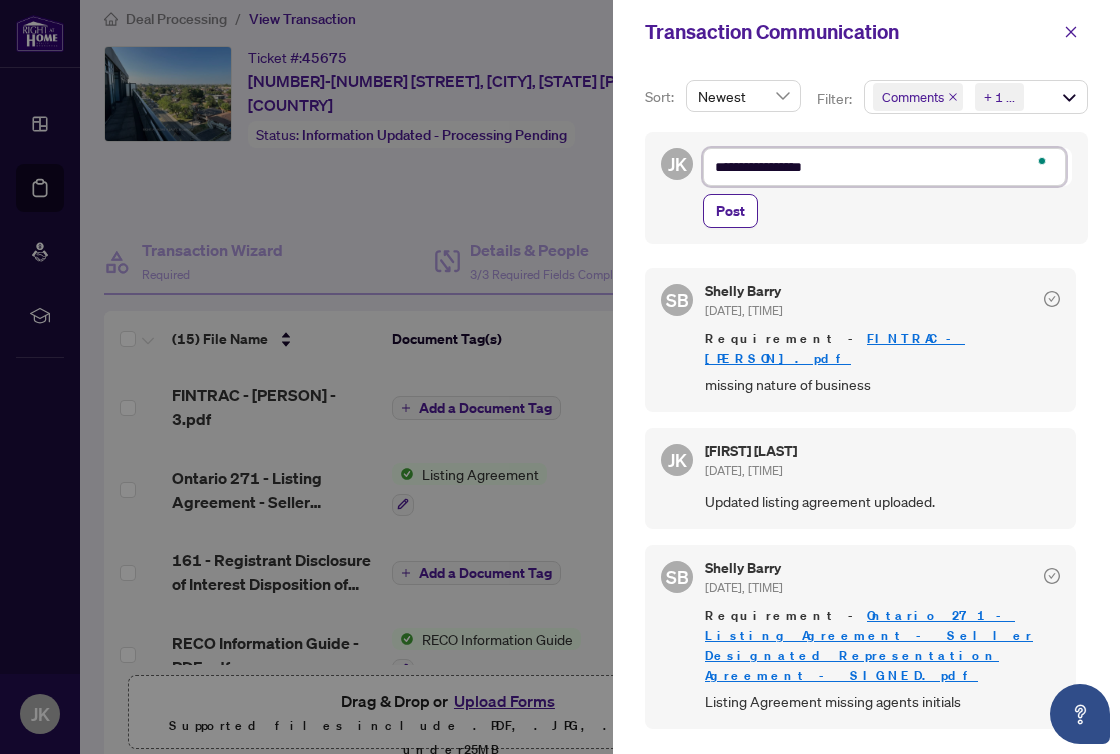 type on "**********" 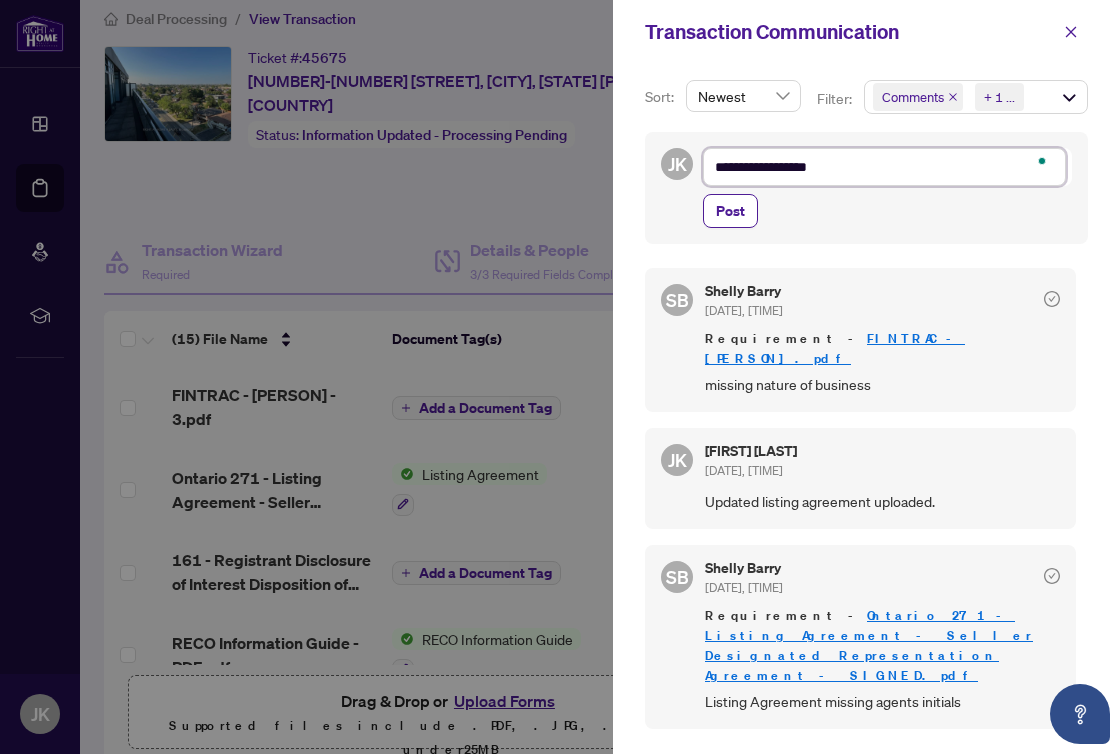 type on "**********" 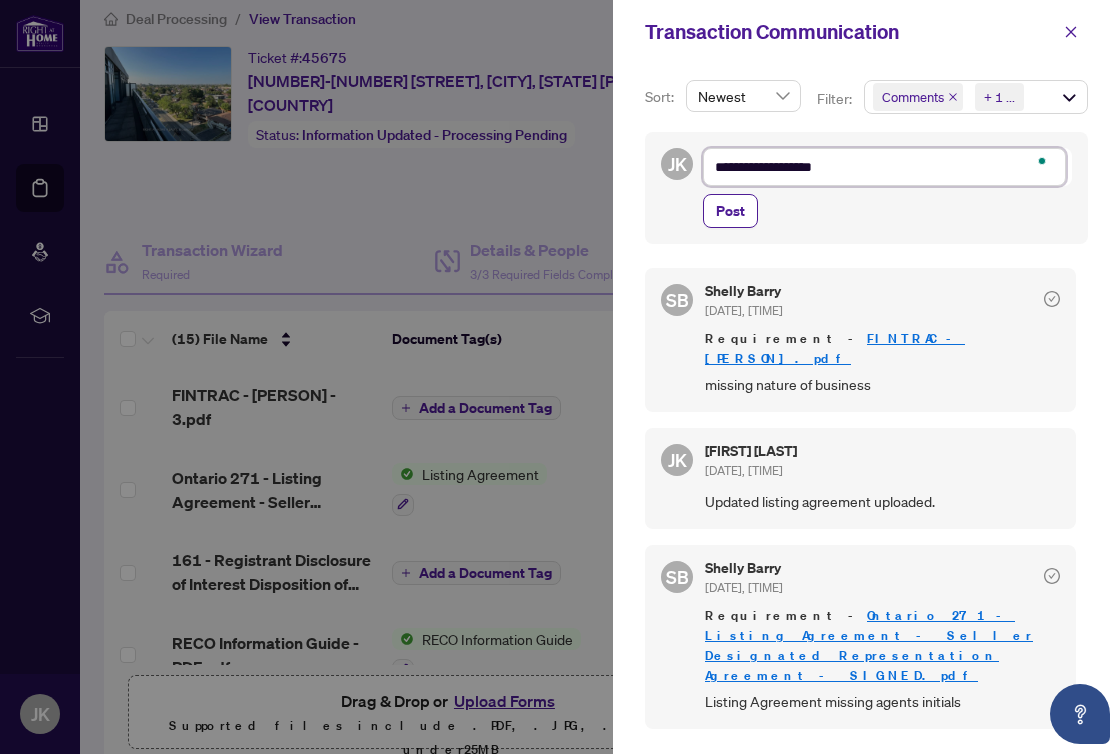 type on "**********" 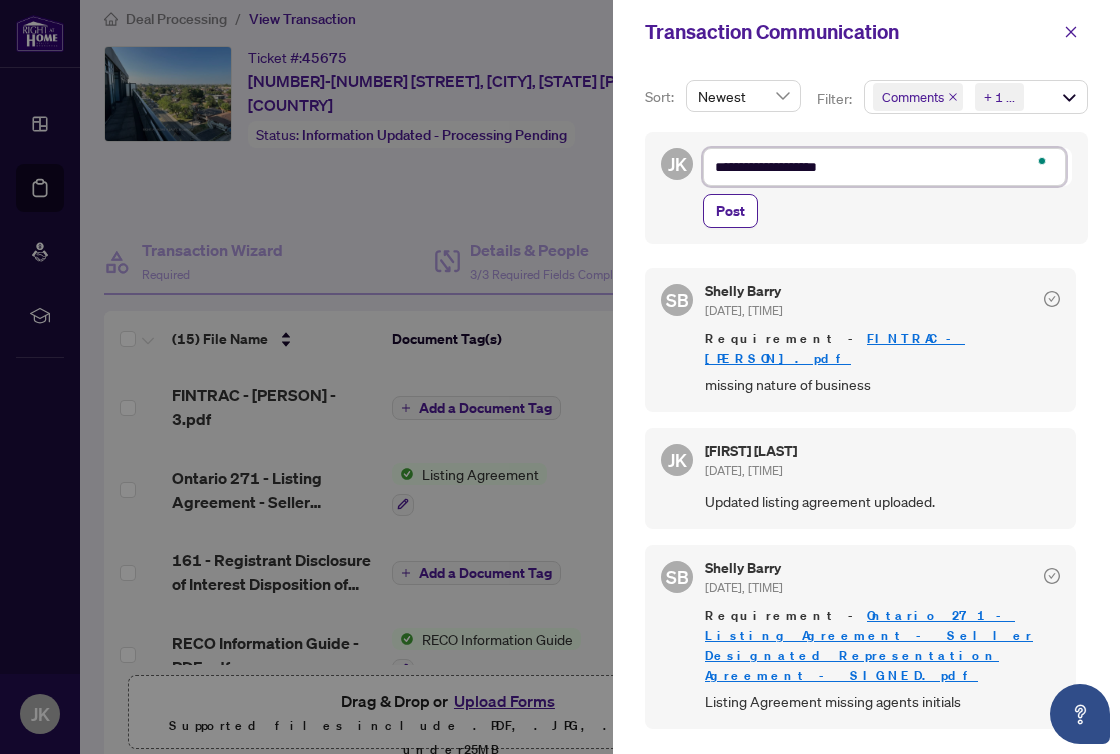 type on "**********" 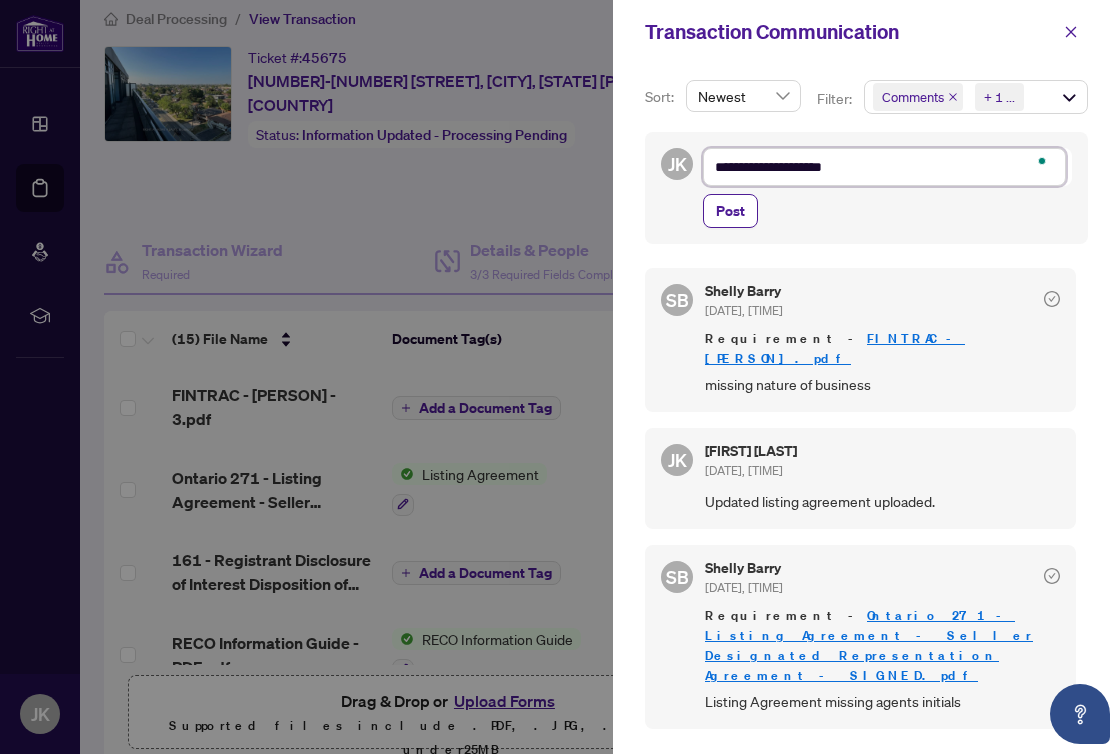 type on "**********" 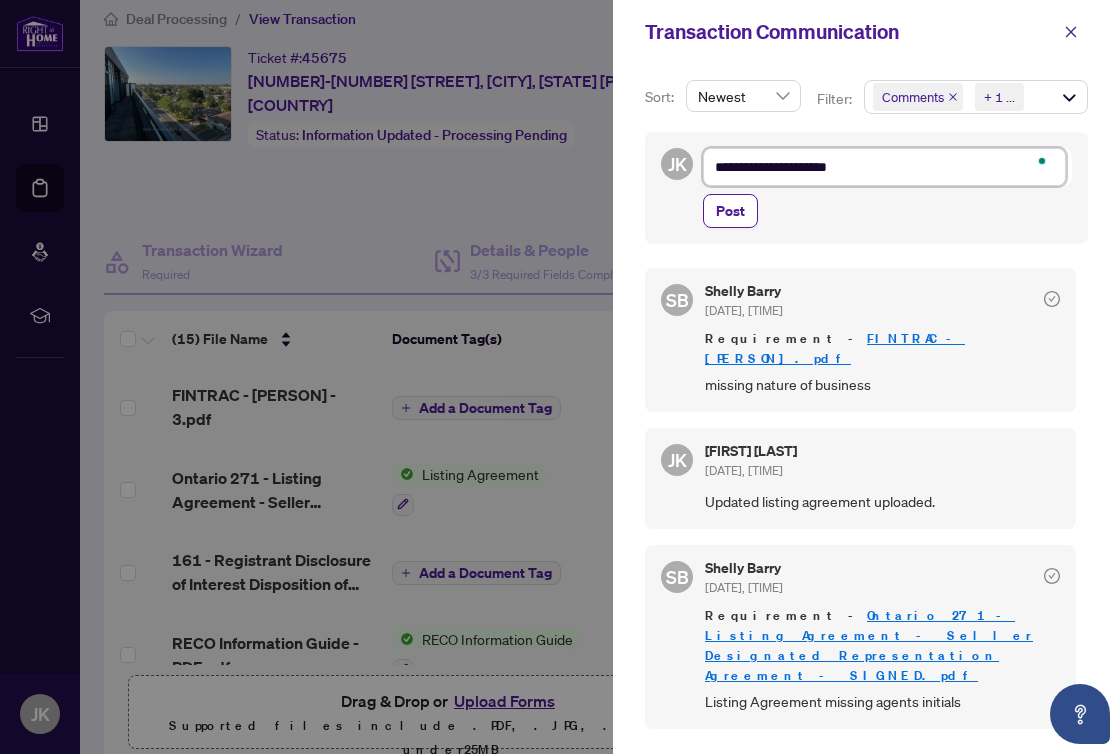 type on "**********" 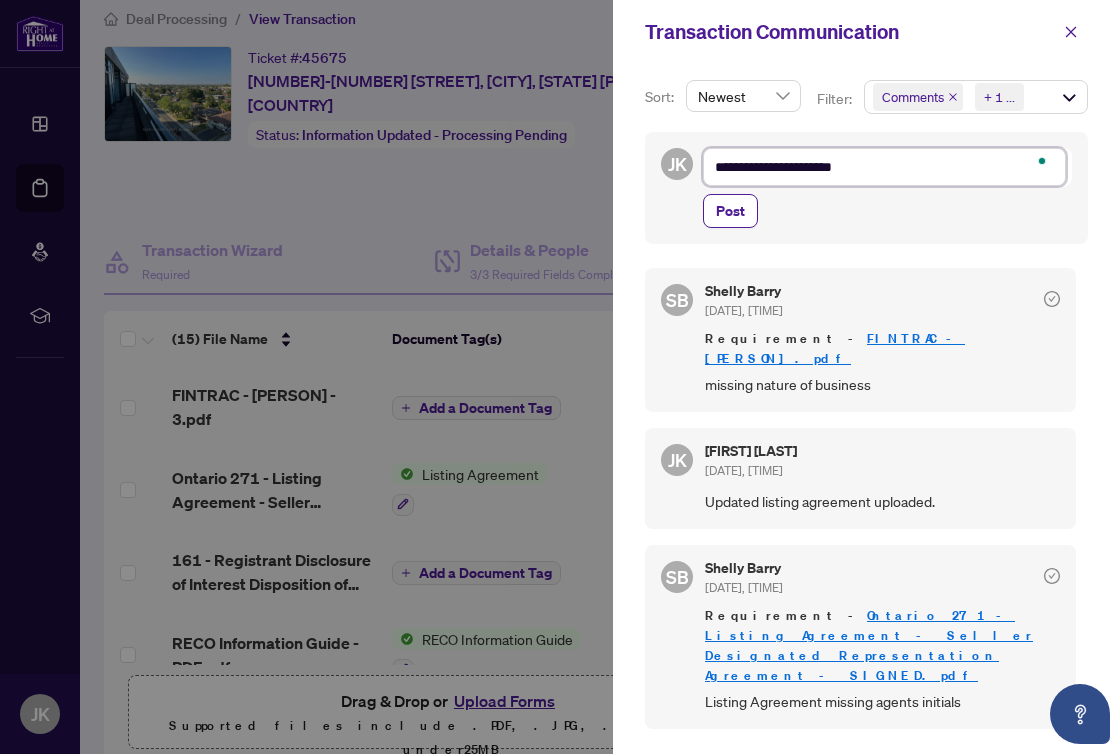 type on "**********" 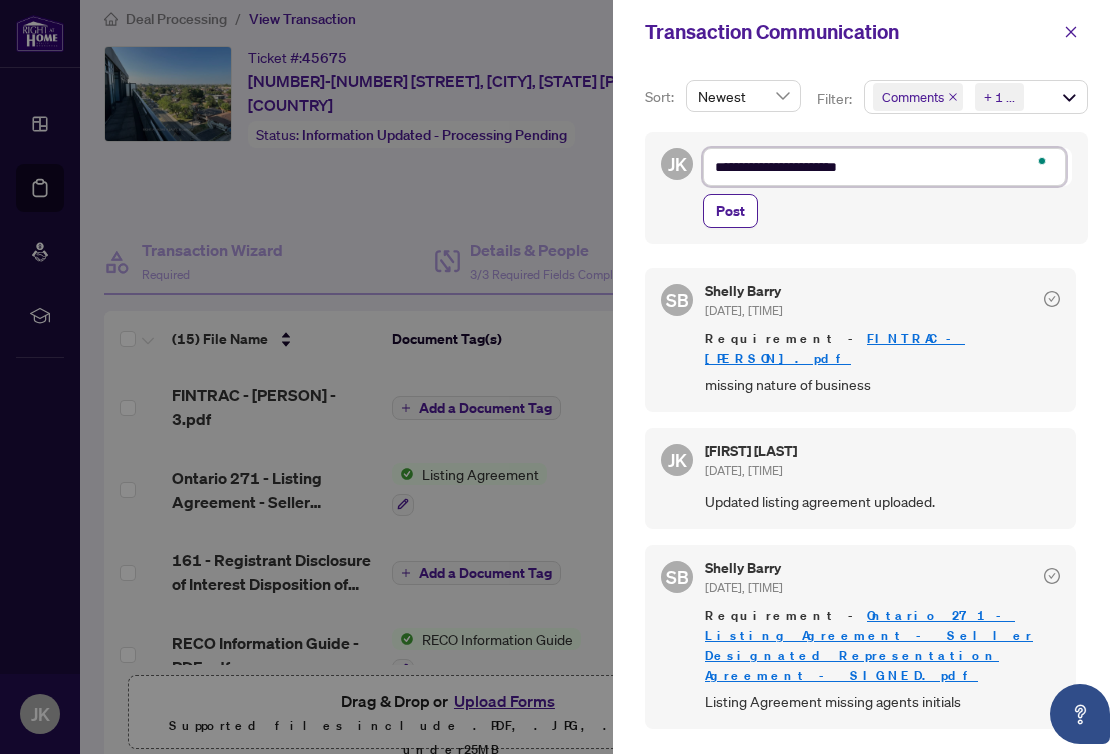 type on "**********" 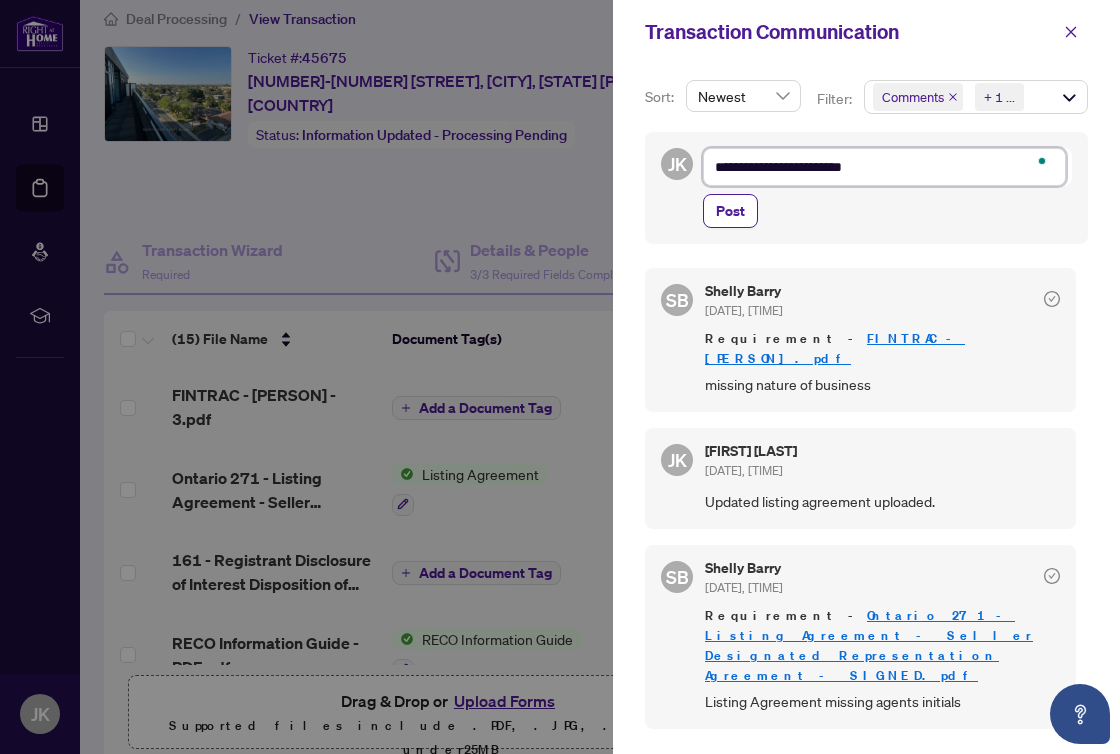 type on "**********" 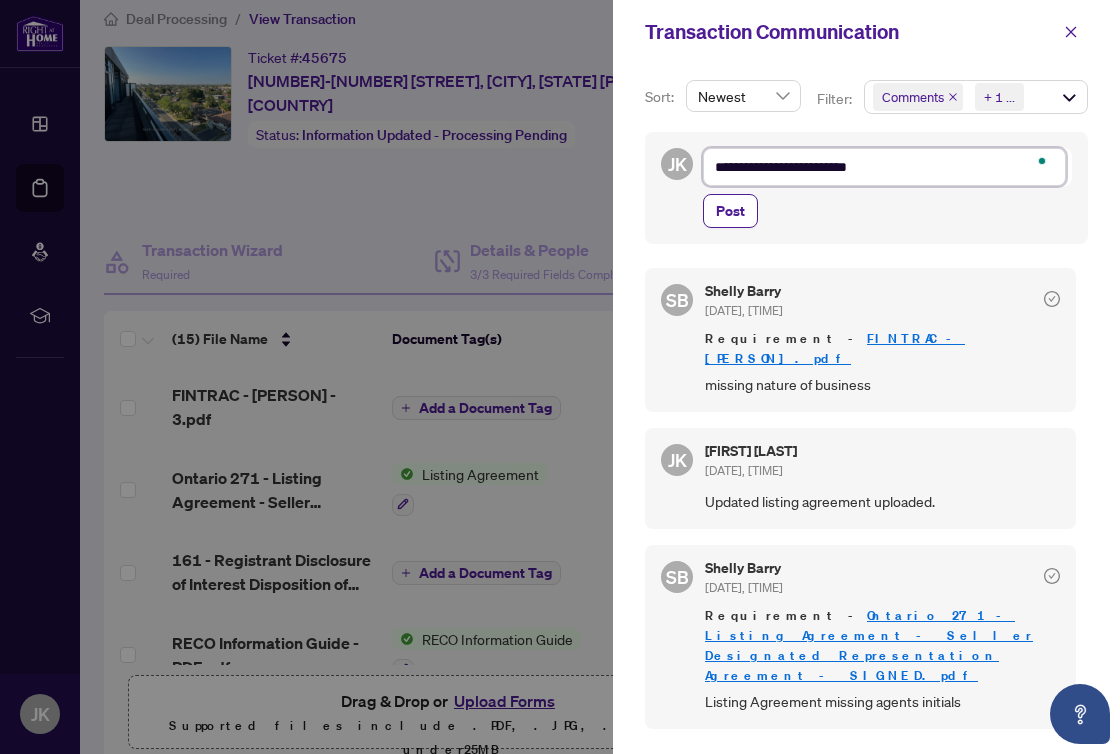 type on "**********" 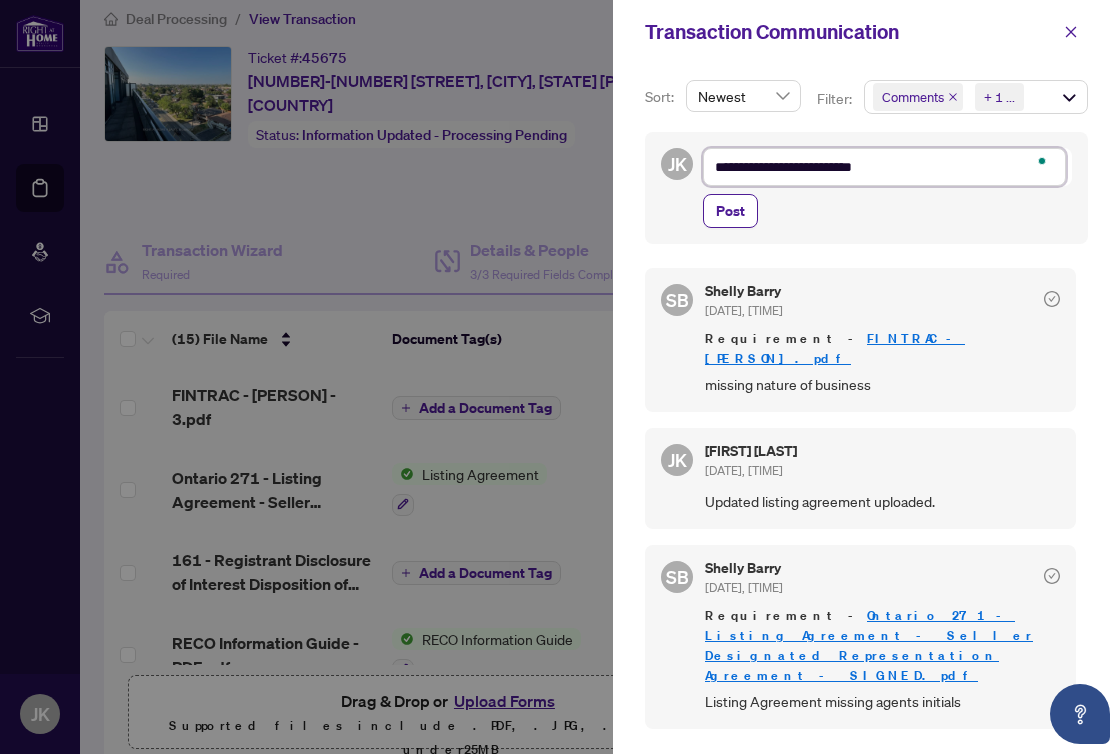 type on "**********" 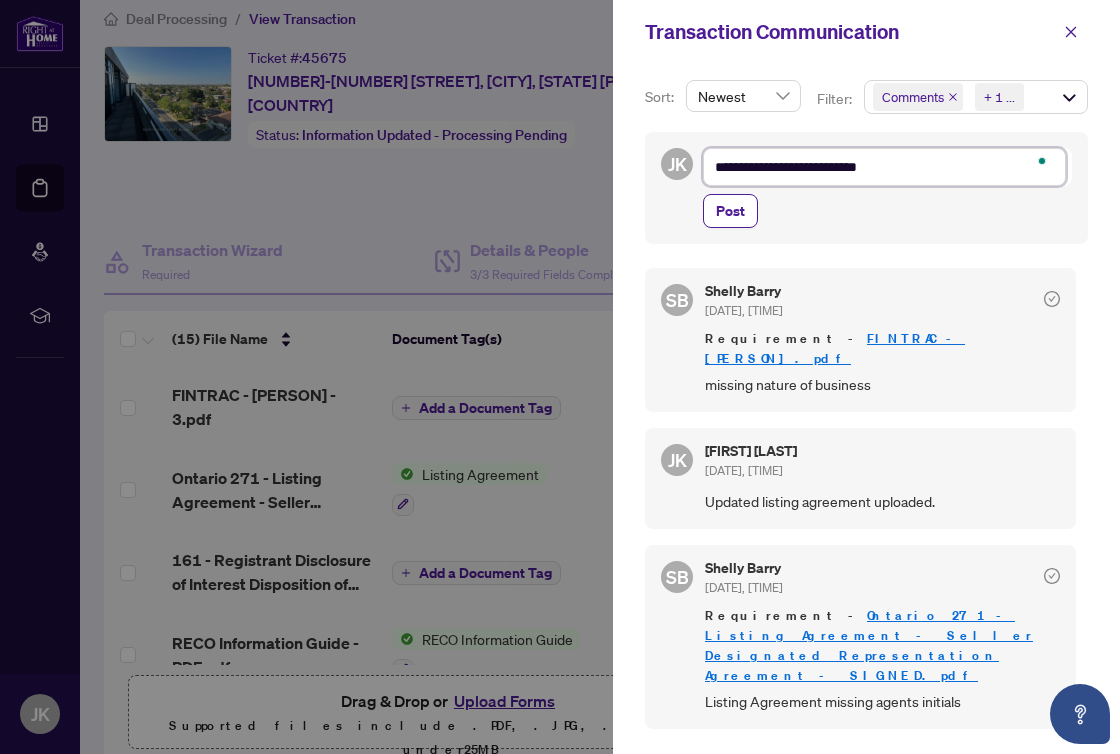 type on "**********" 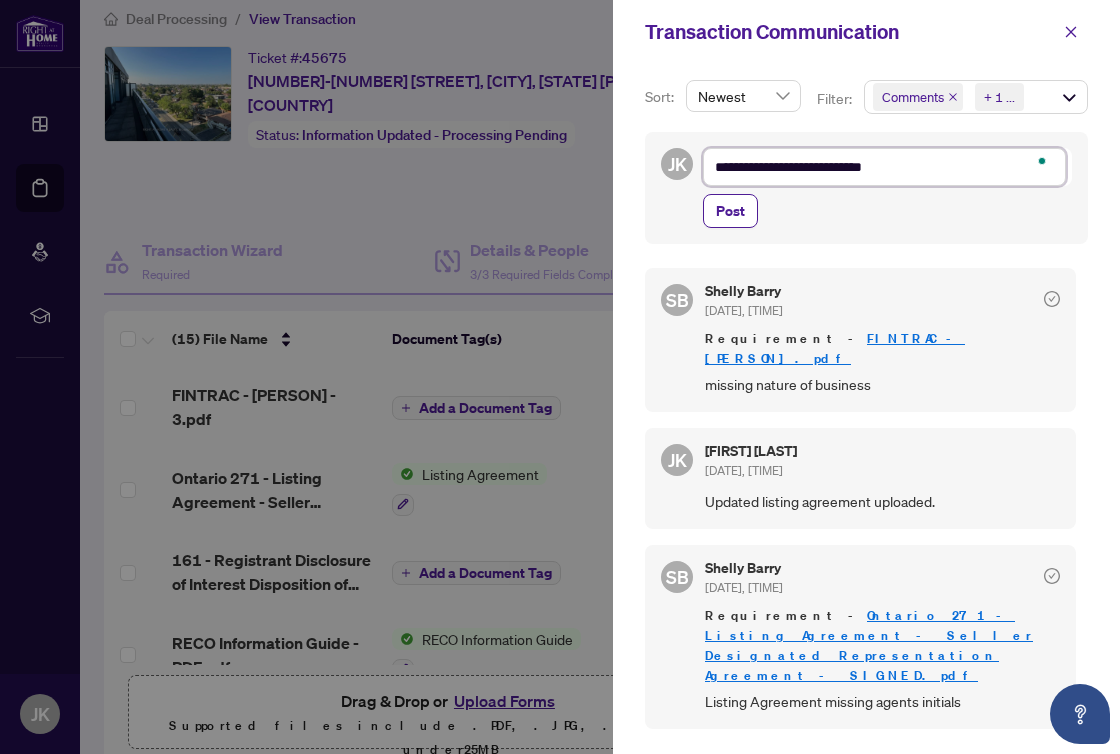 type on "**********" 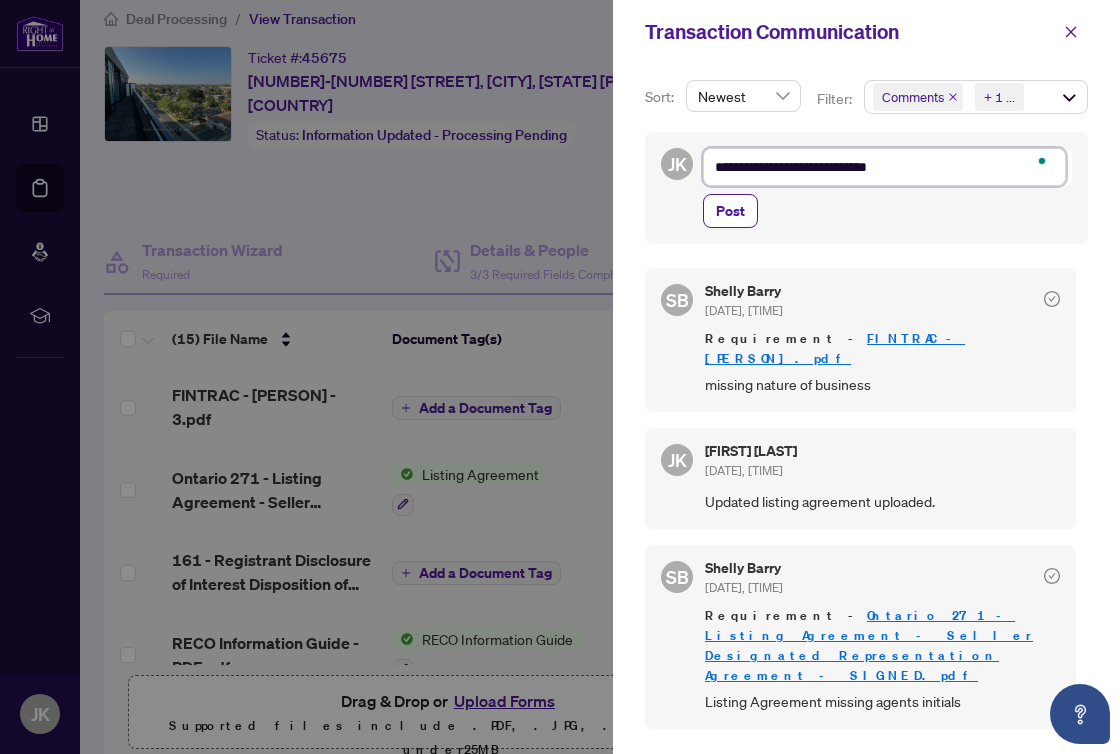 type on "**********" 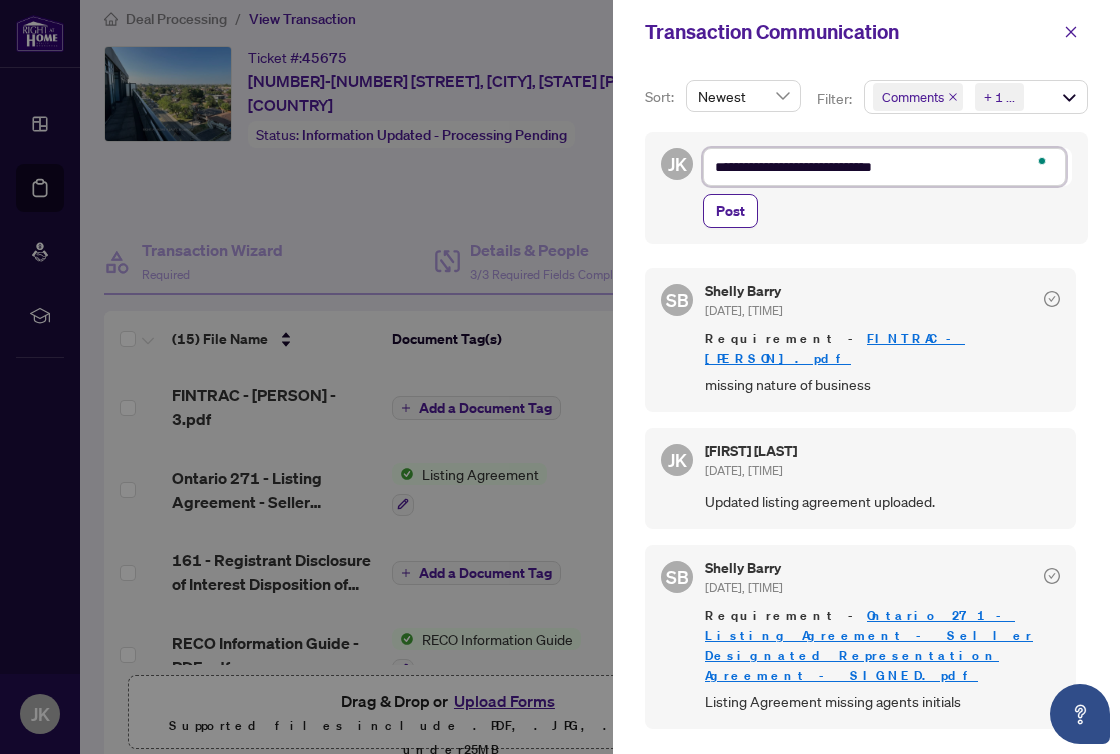 type on "**********" 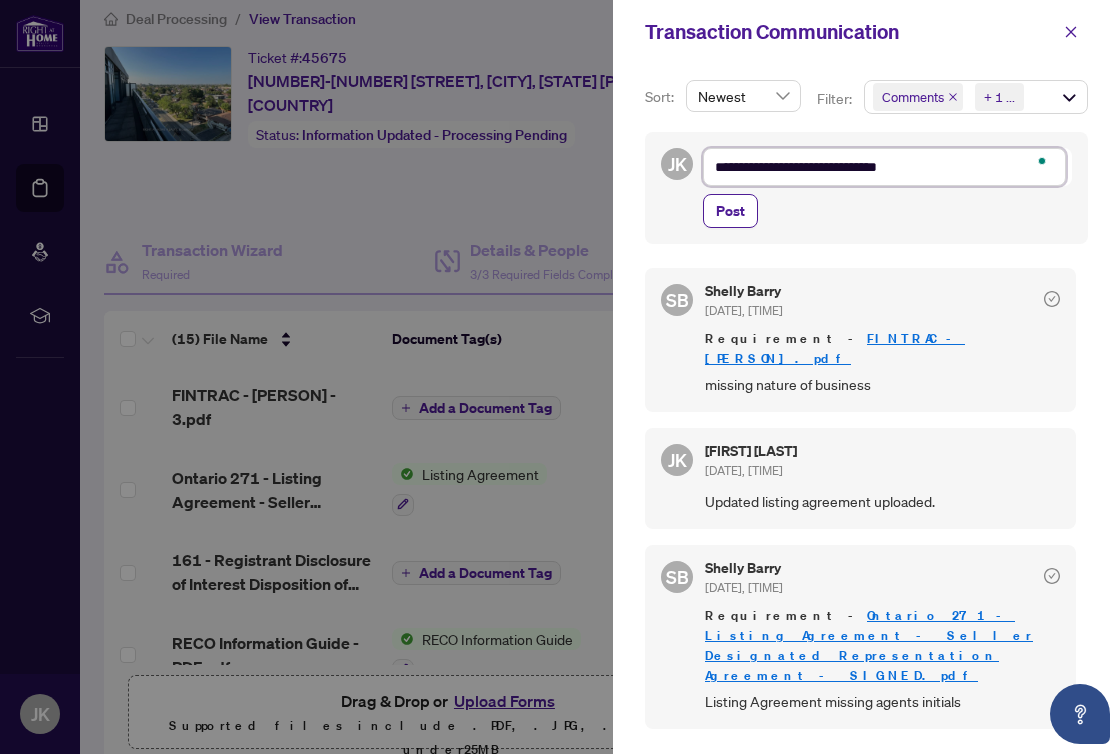 type on "**********" 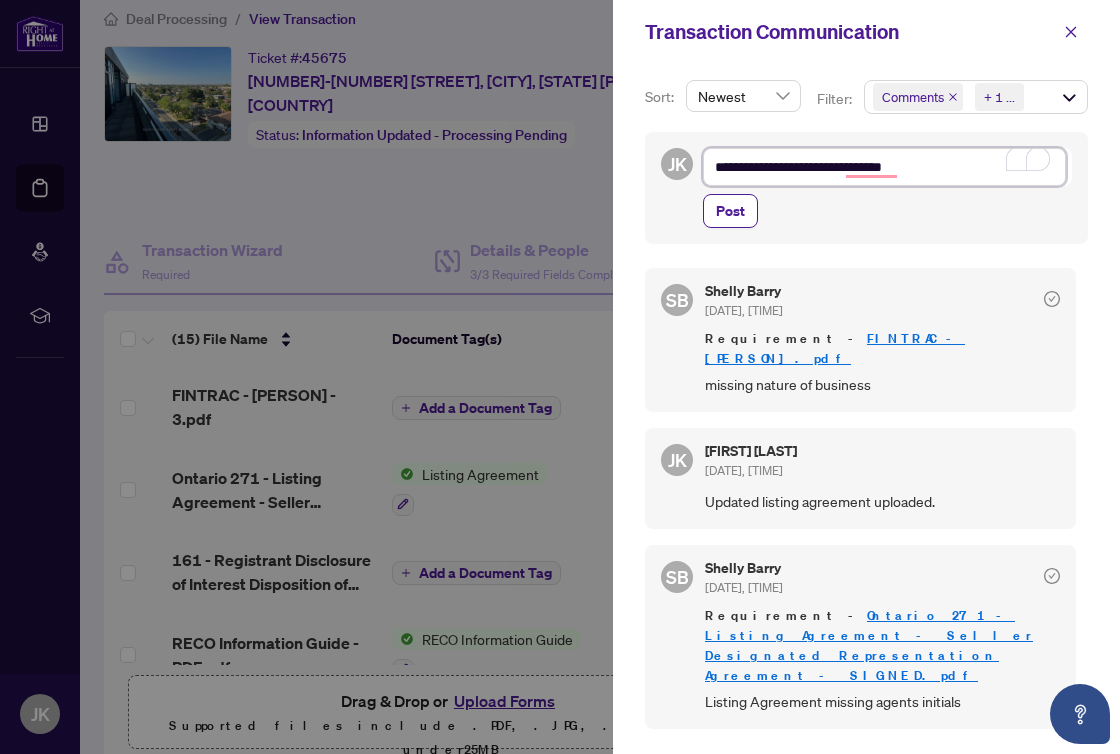 type on "**********" 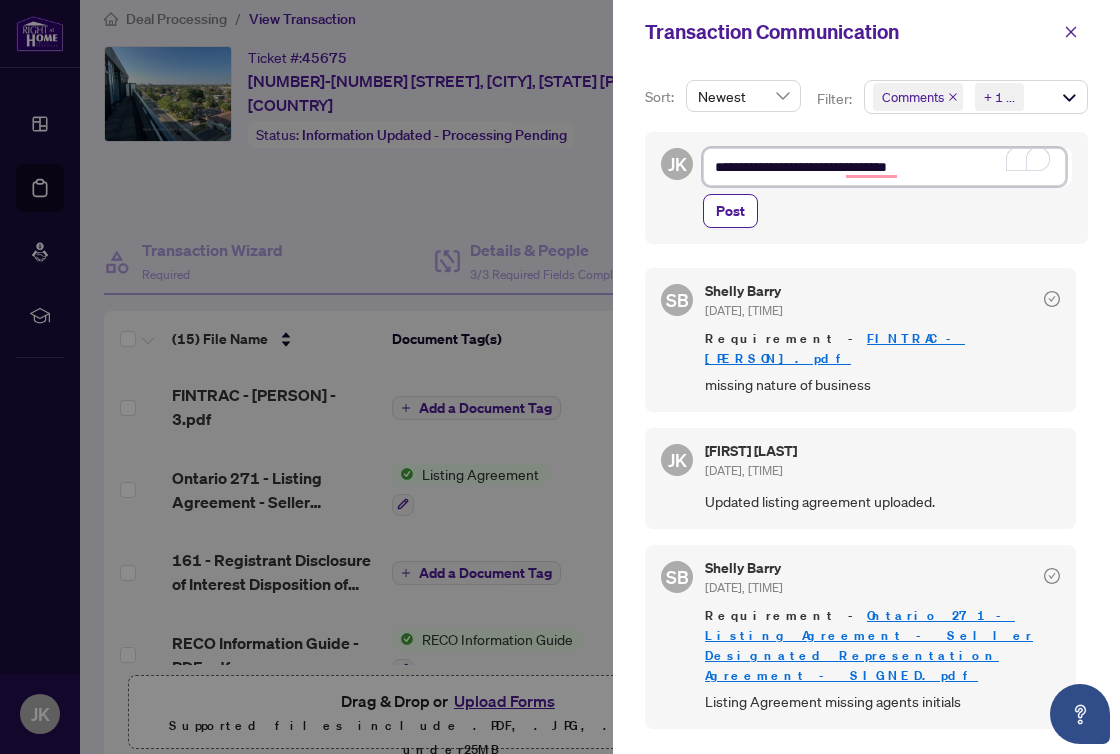 type on "**********" 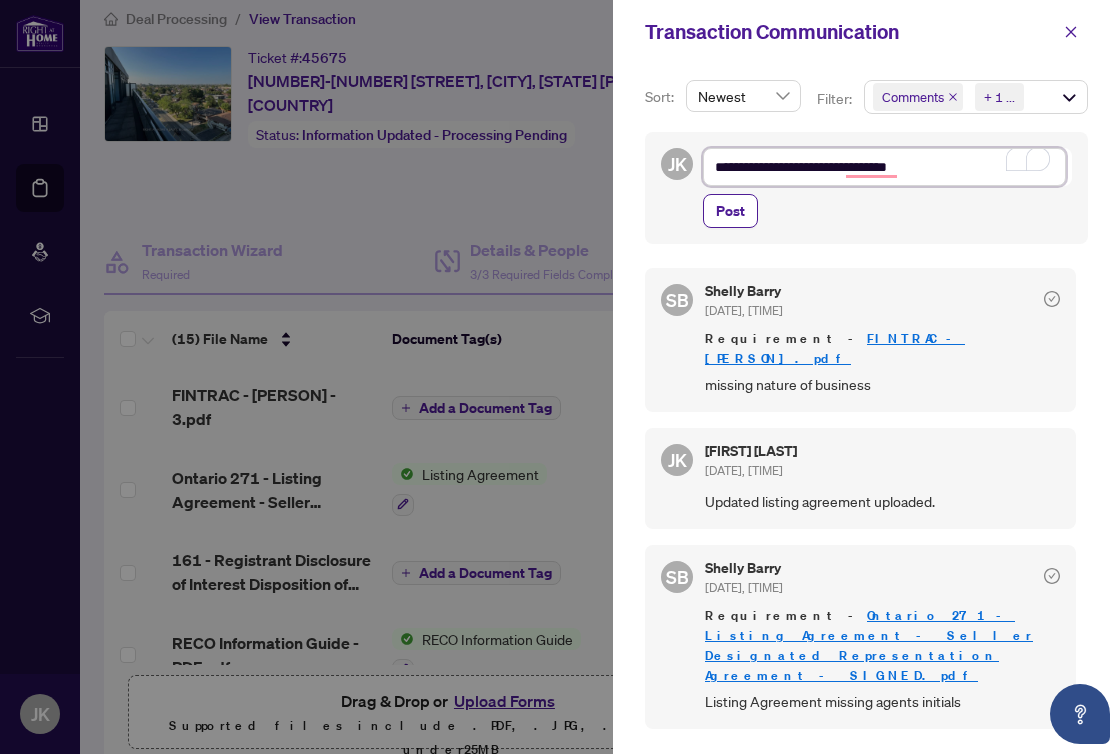 type on "**********" 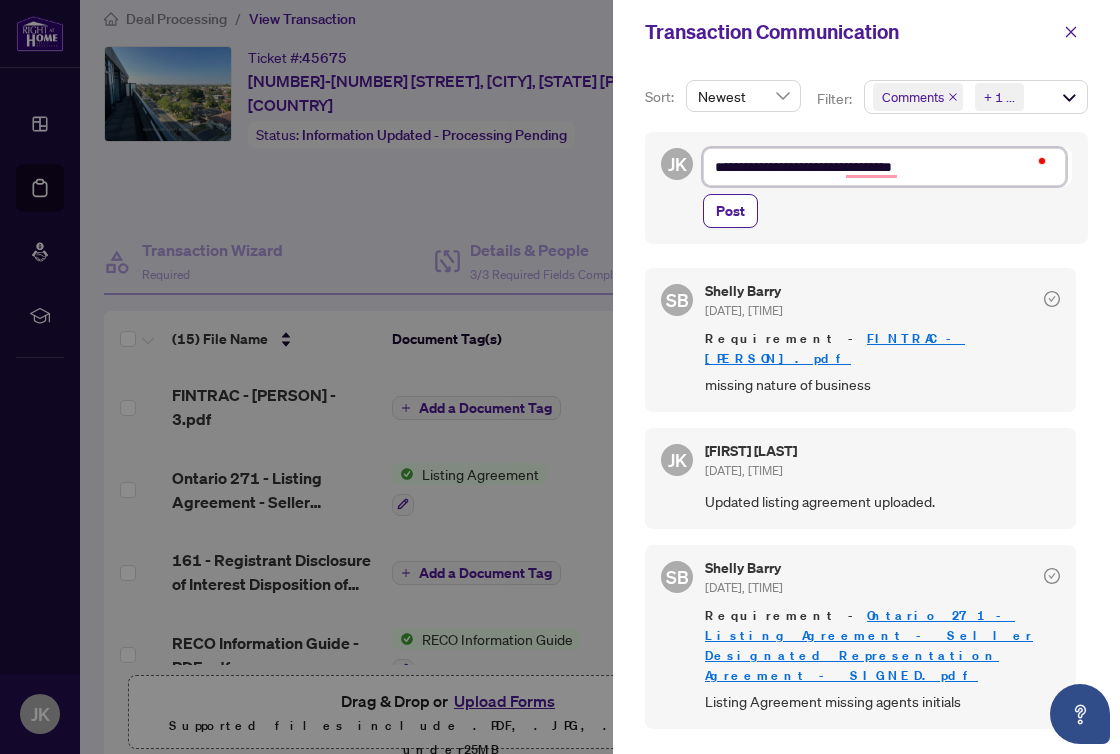 type on "**********" 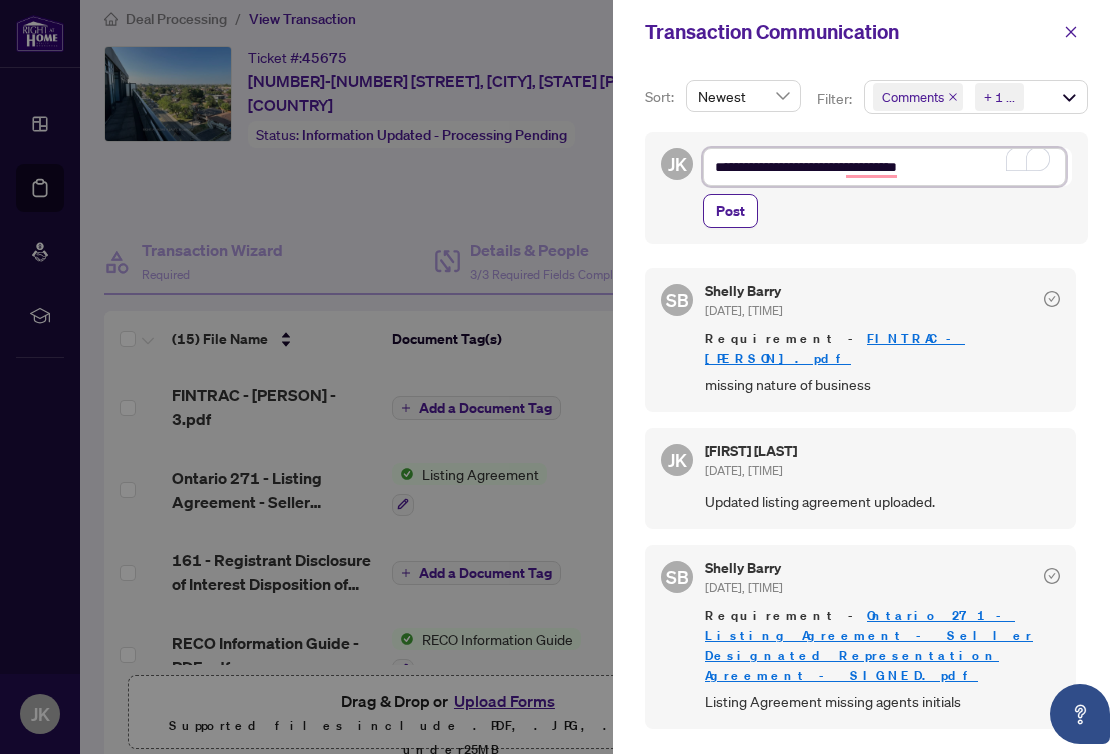 type on "**********" 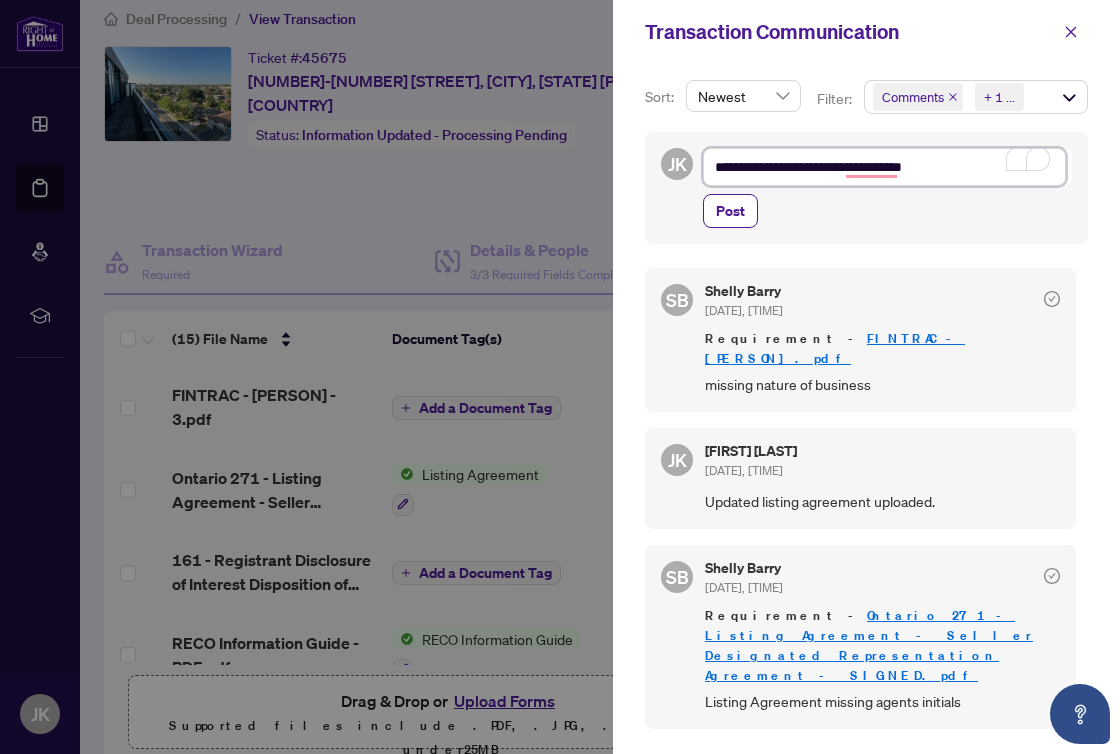 type on "**********" 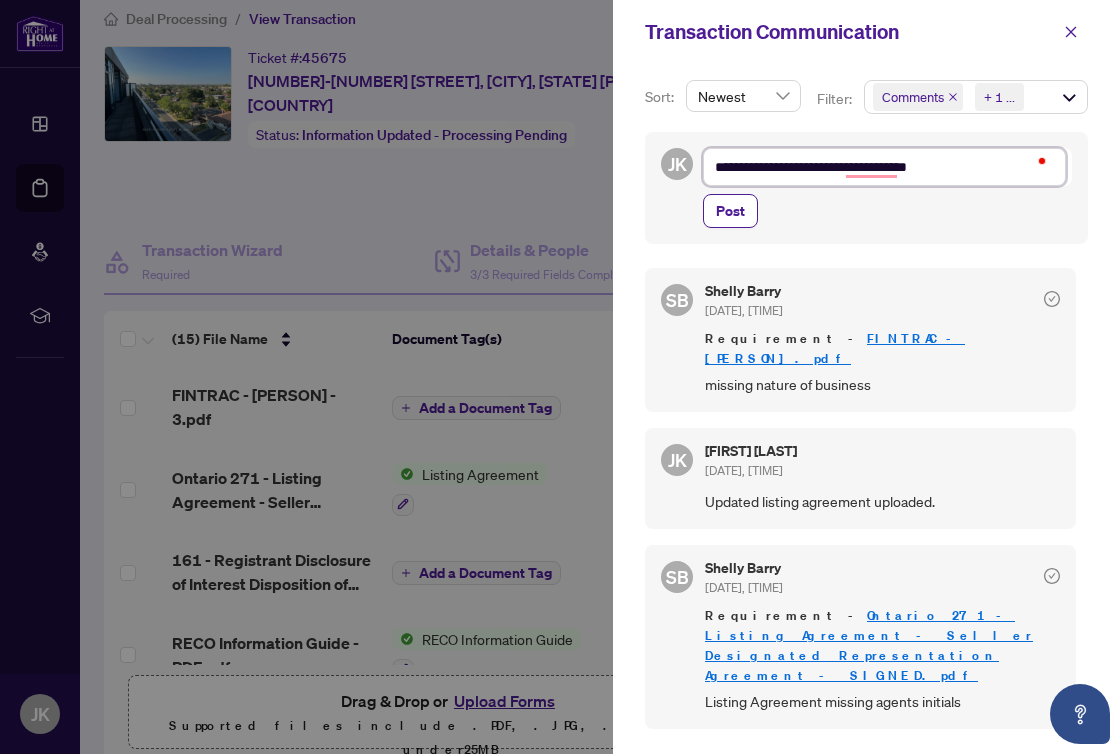 type on "**********" 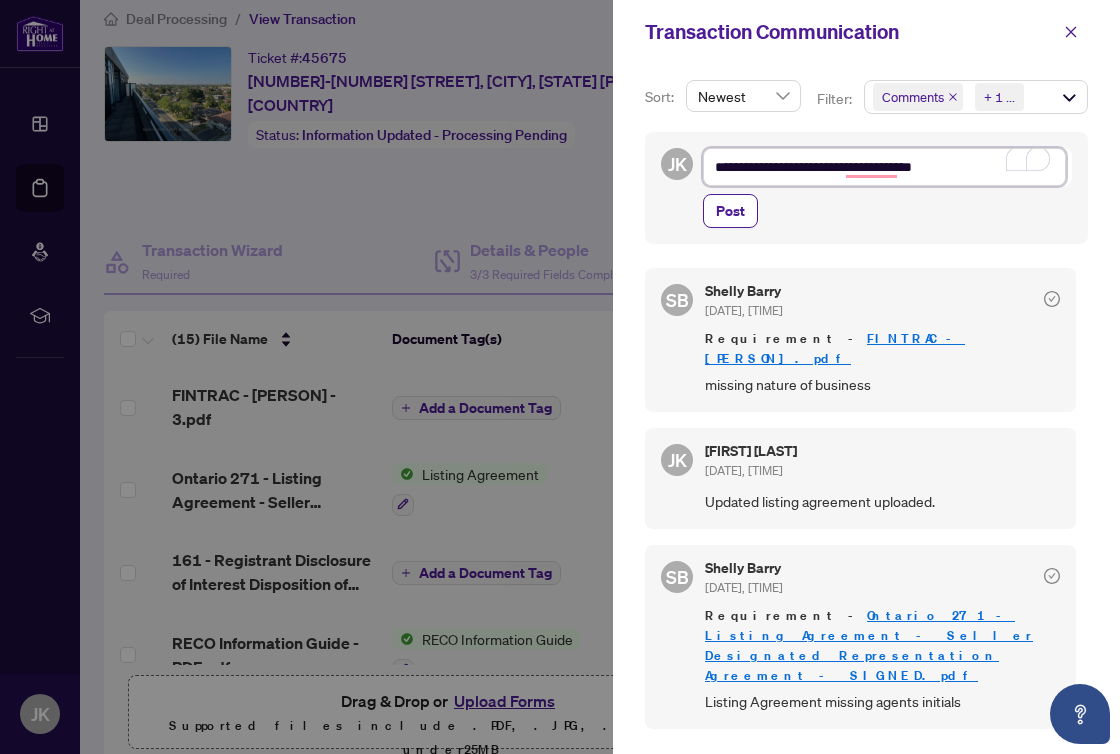 type on "**********" 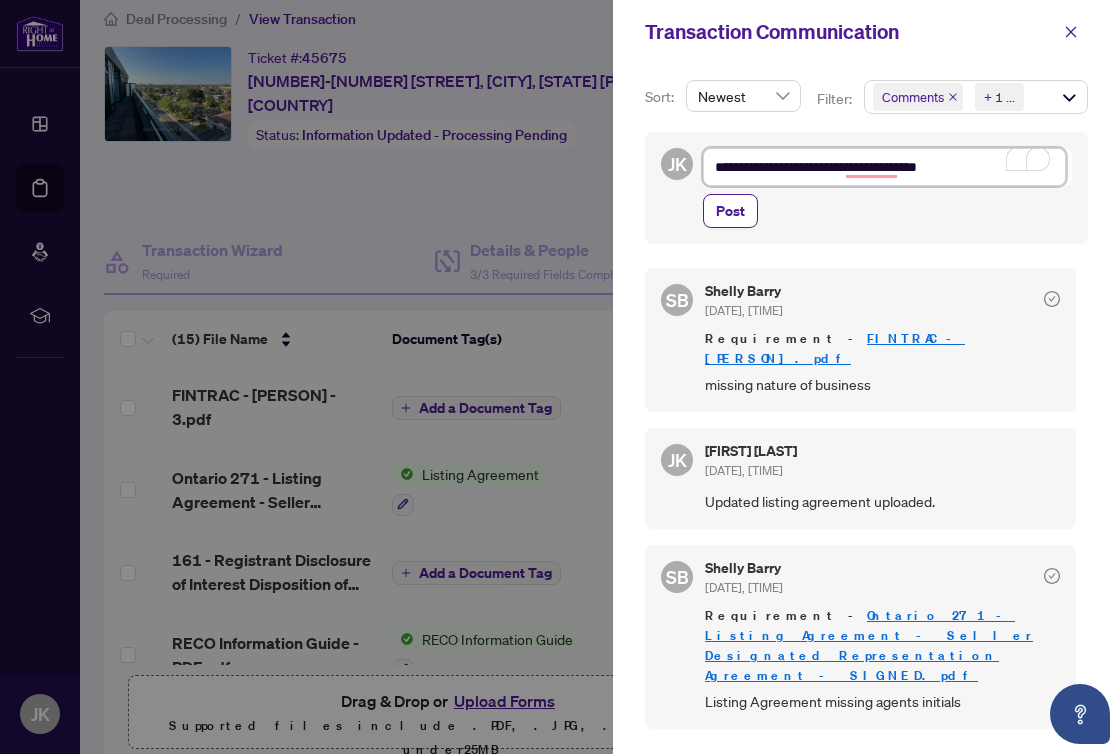 type on "**********" 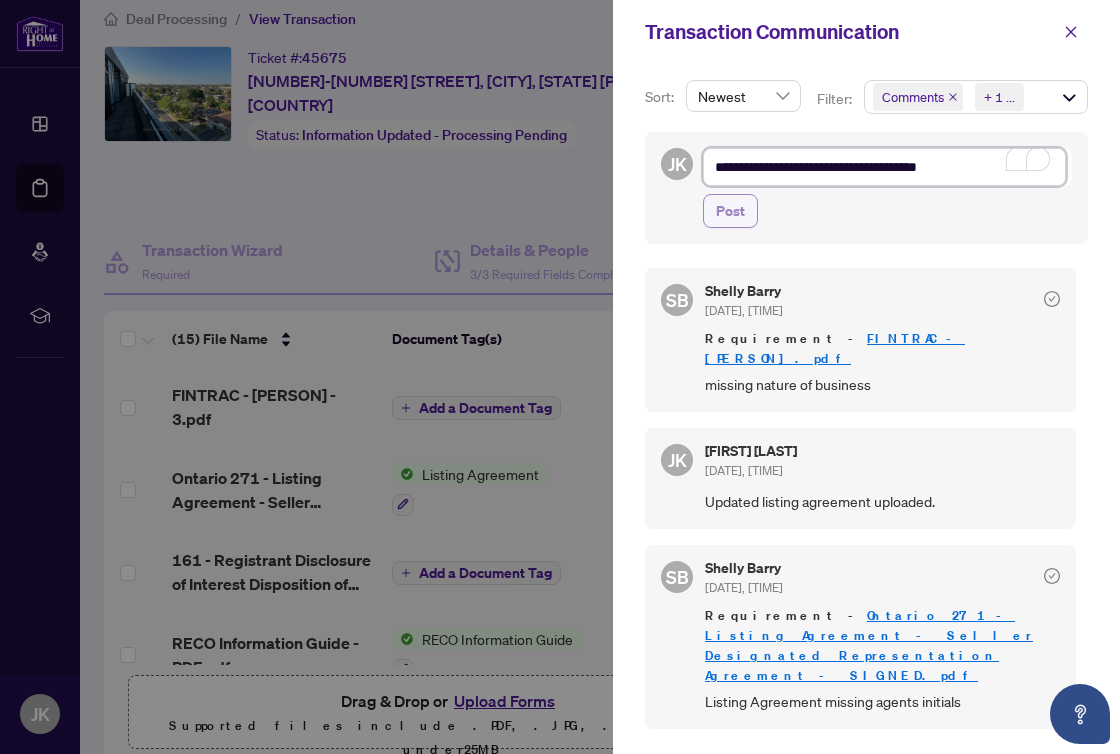 type on "**********" 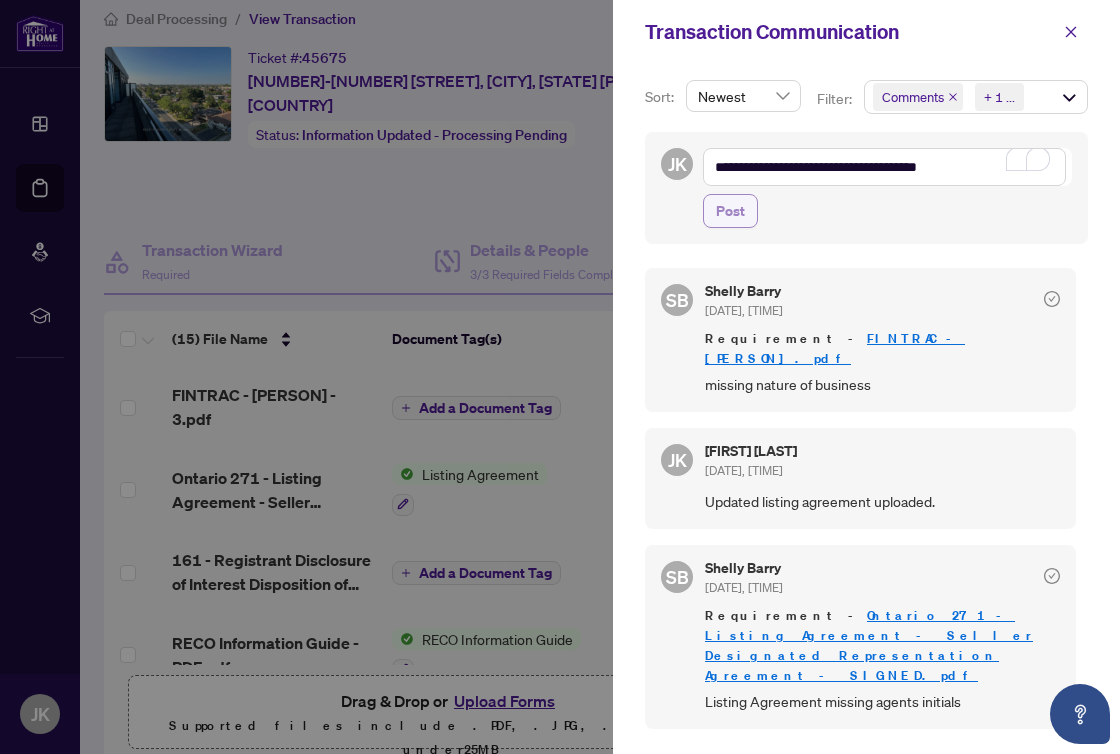click on "Post" at bounding box center (730, 211) 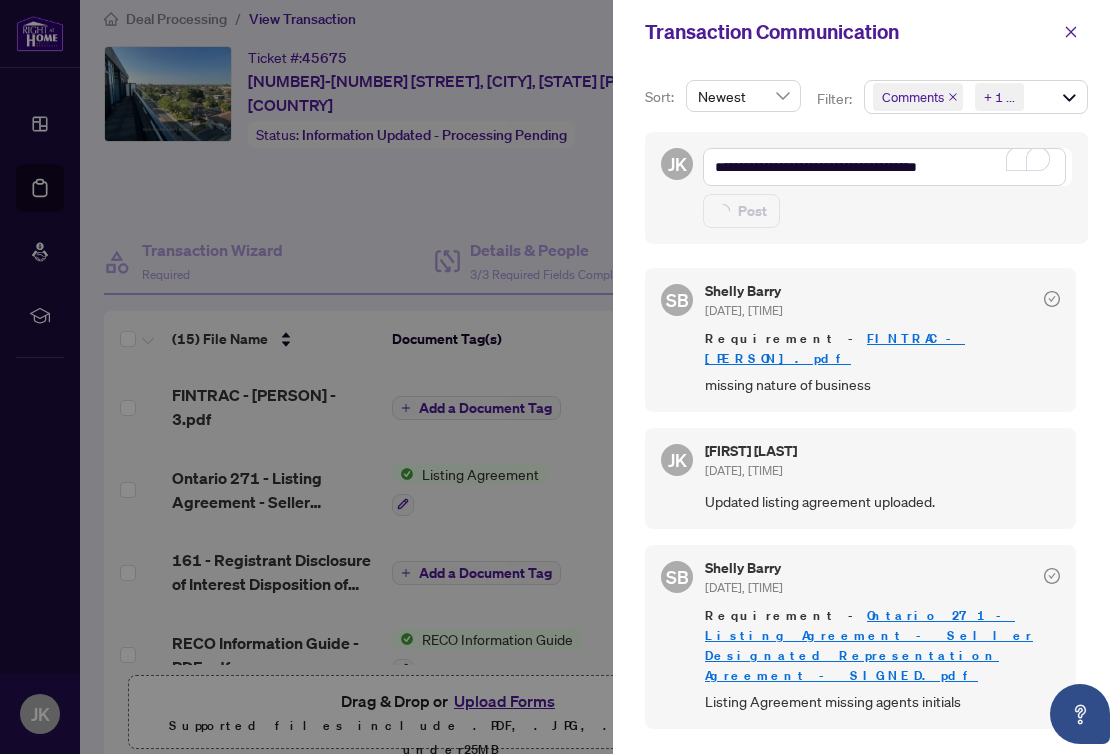 type 